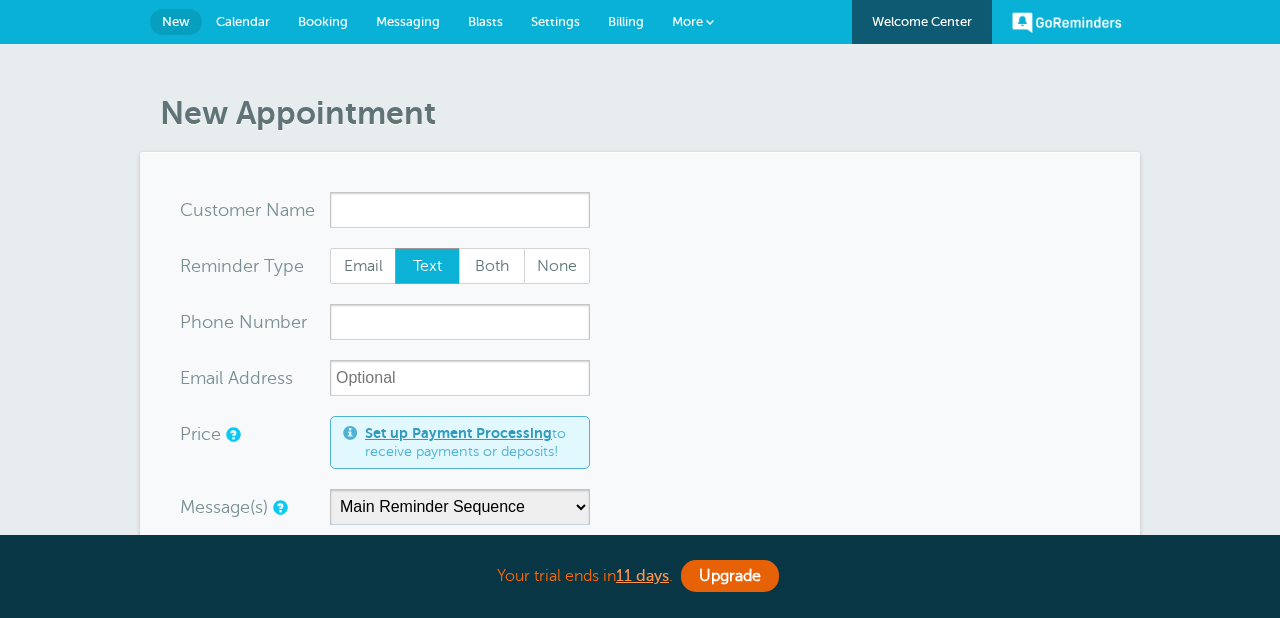 scroll, scrollTop: 0, scrollLeft: 0, axis: both 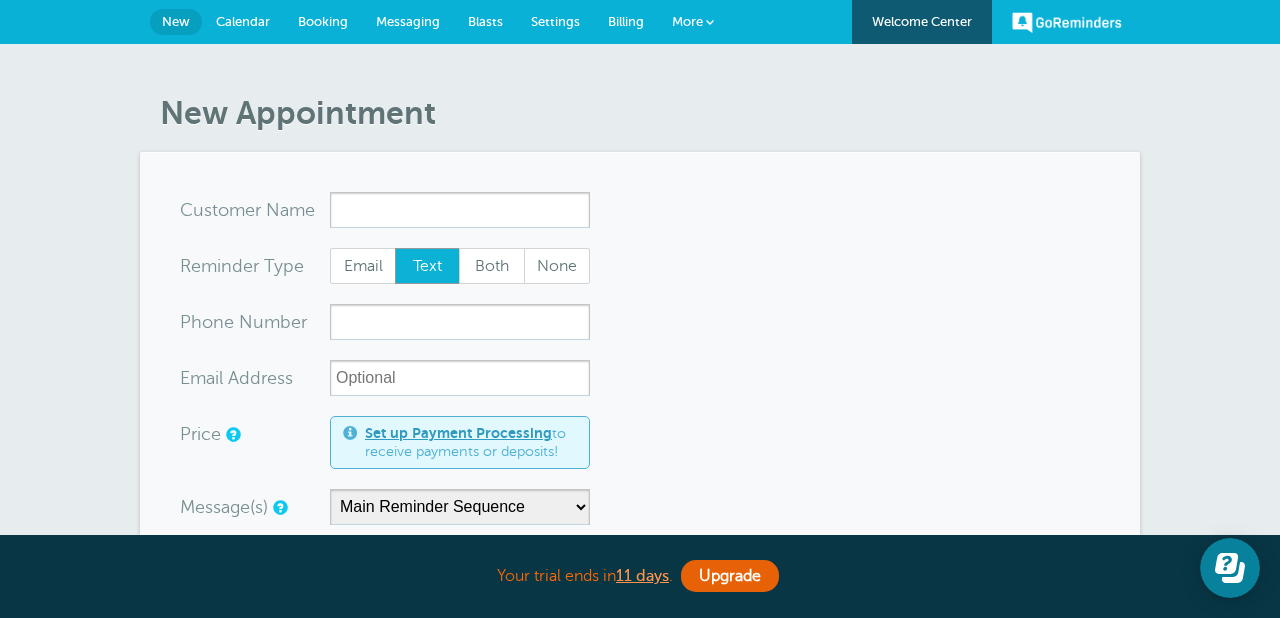 click on "Calendar" at bounding box center [243, 21] 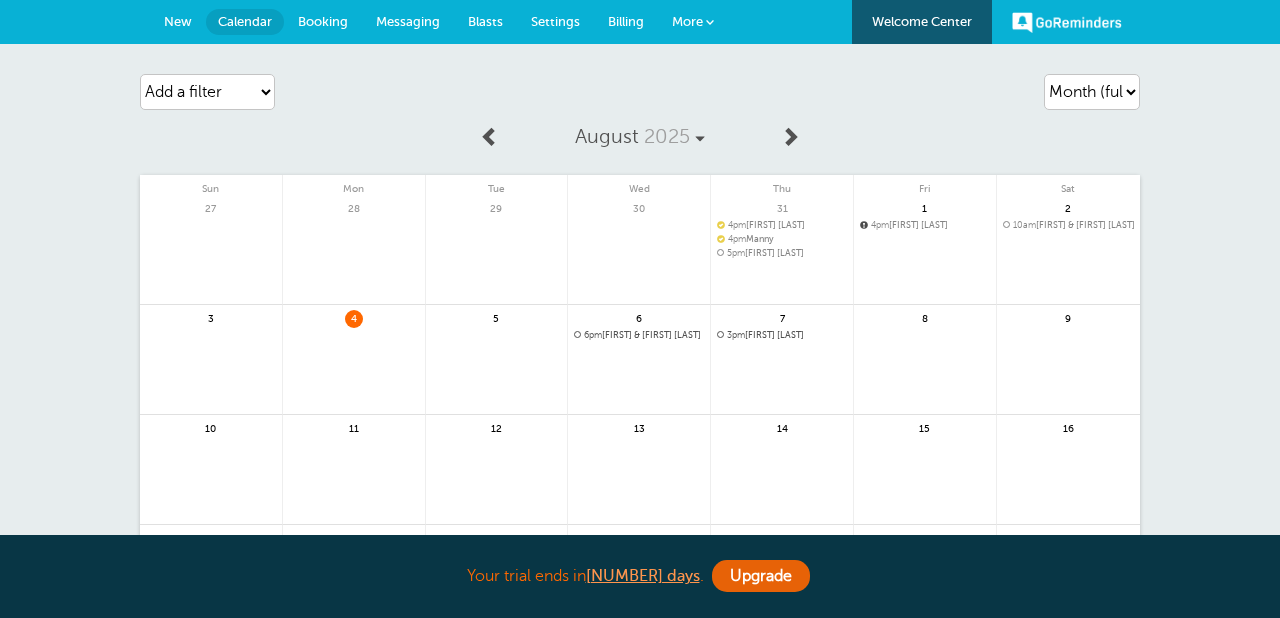 scroll, scrollTop: 0, scrollLeft: 0, axis: both 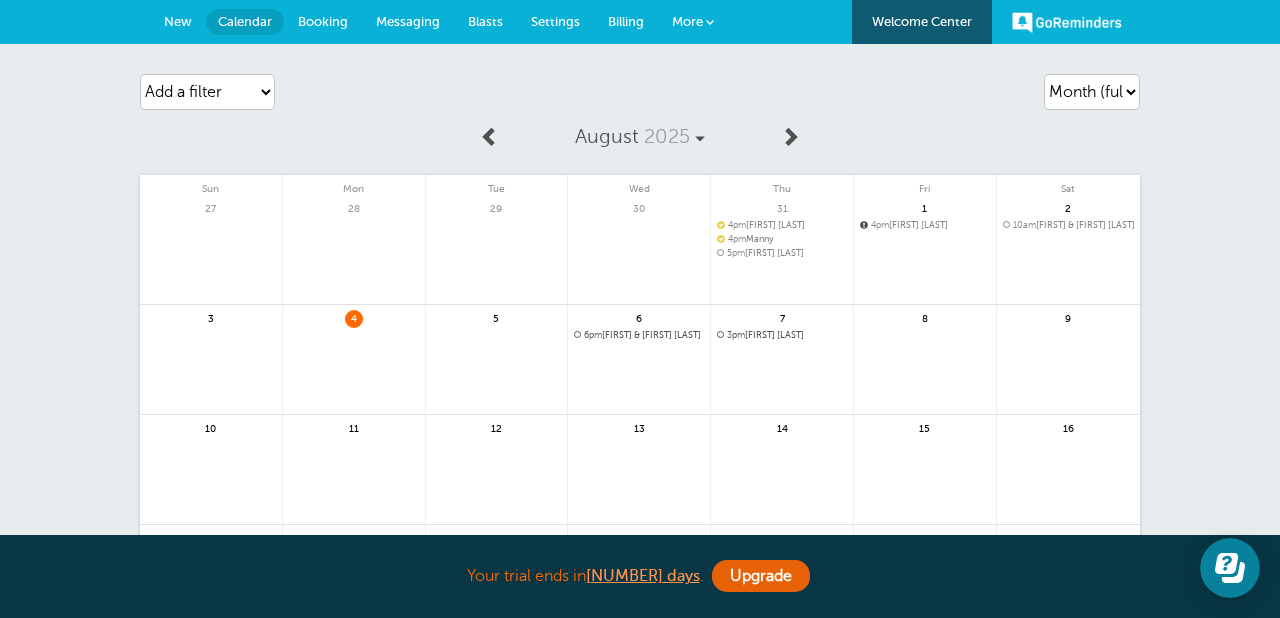 click on "10am
Kevin & Maria Rosales" at bounding box center (1068, 225) 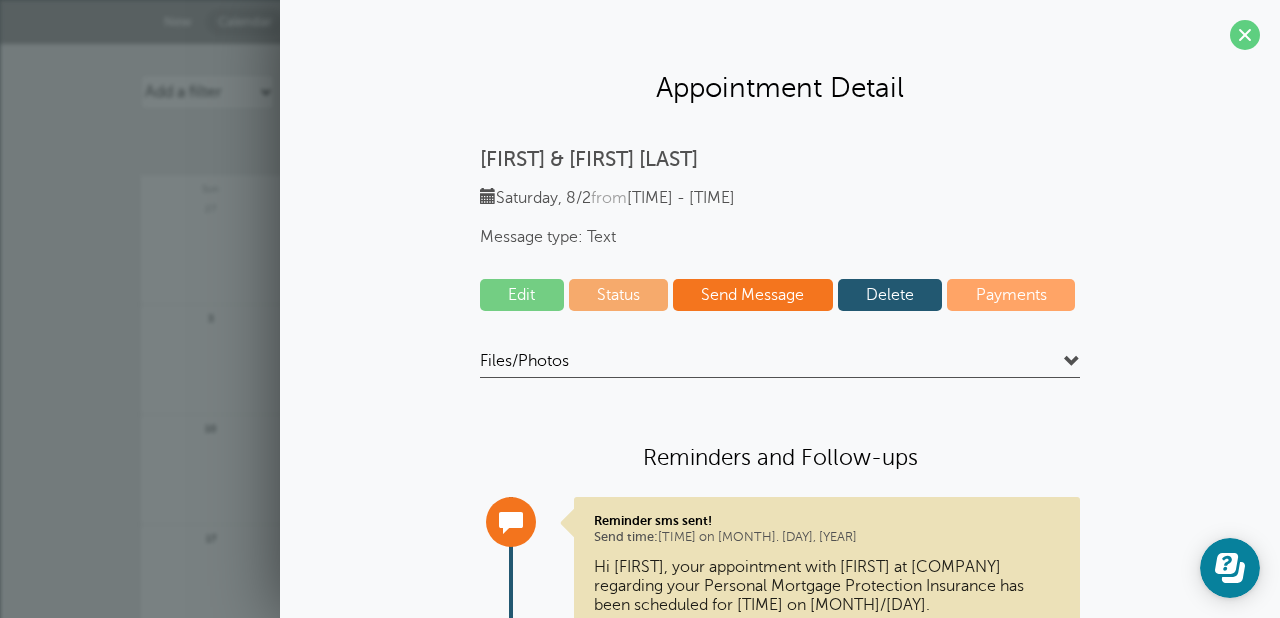 scroll, scrollTop: 22, scrollLeft: 0, axis: vertical 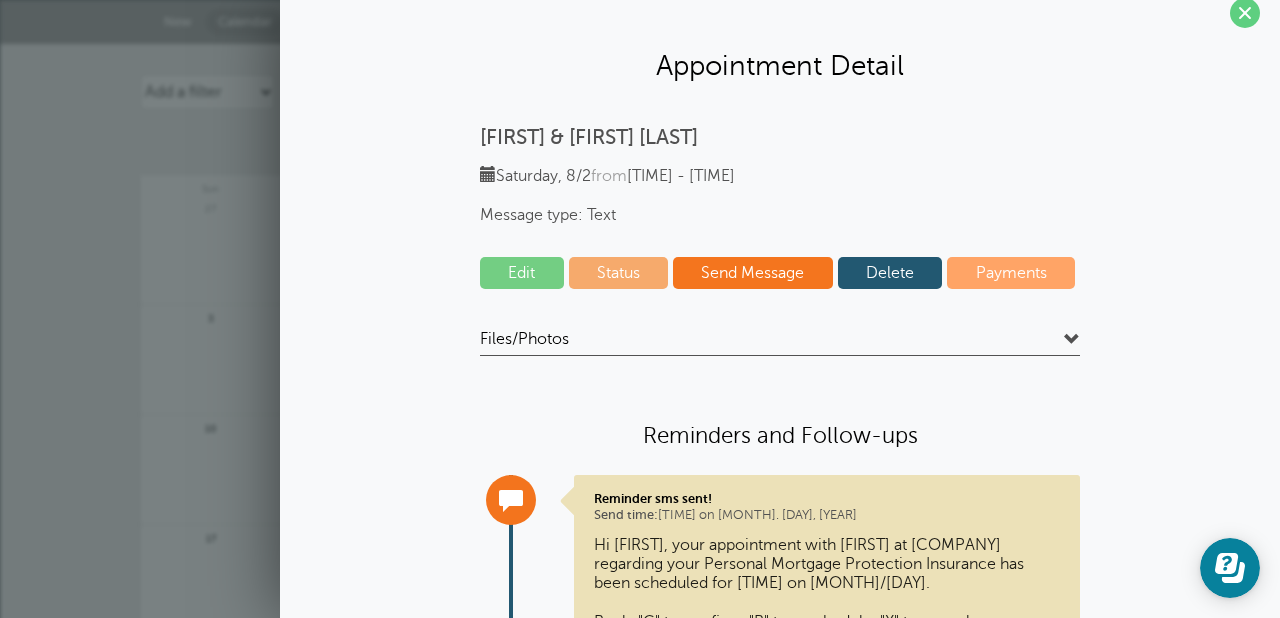 click on "Send Message" at bounding box center [753, 273] 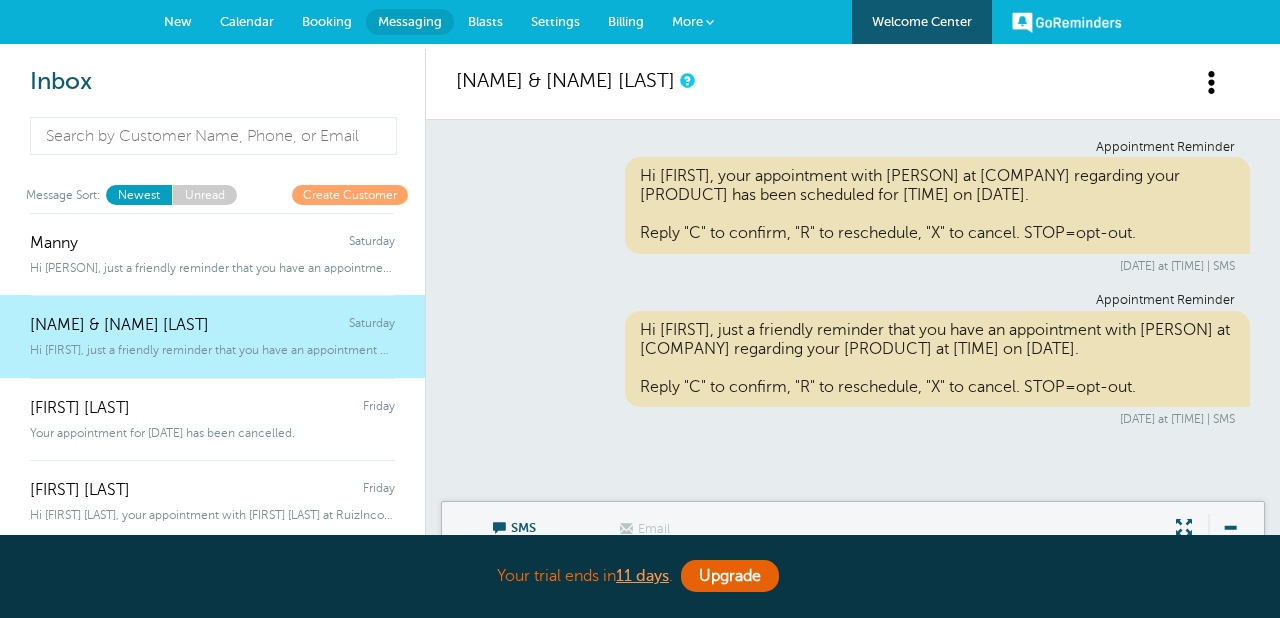 scroll, scrollTop: 0, scrollLeft: 0, axis: both 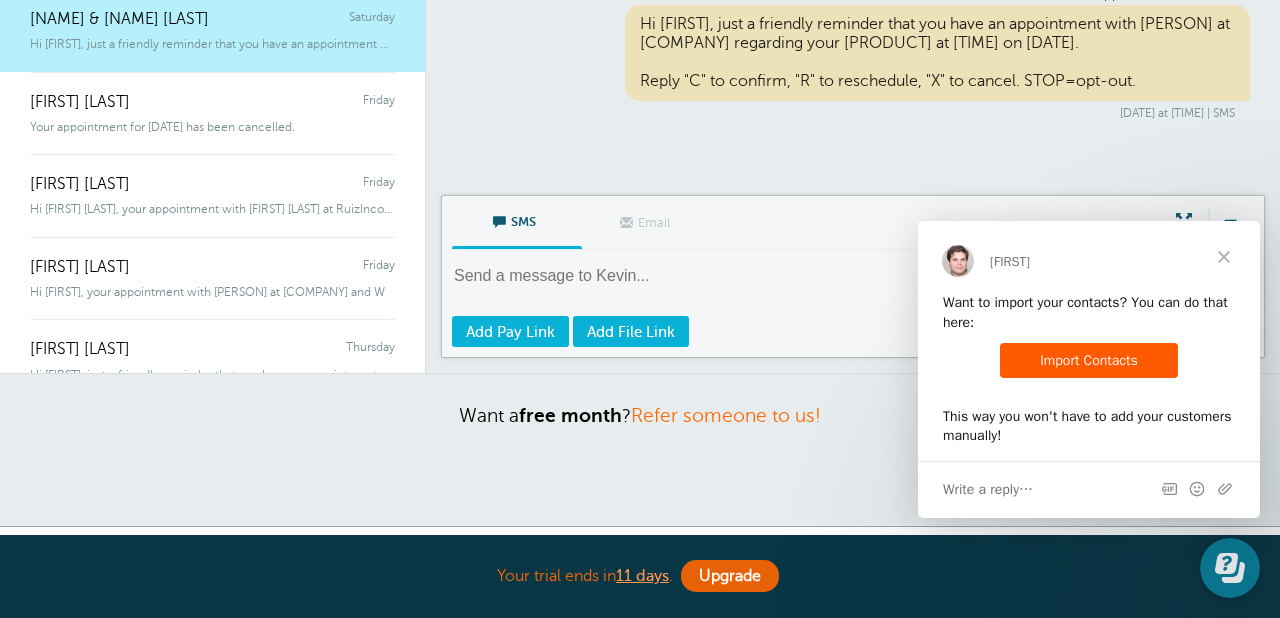 click at bounding box center (855, 289) 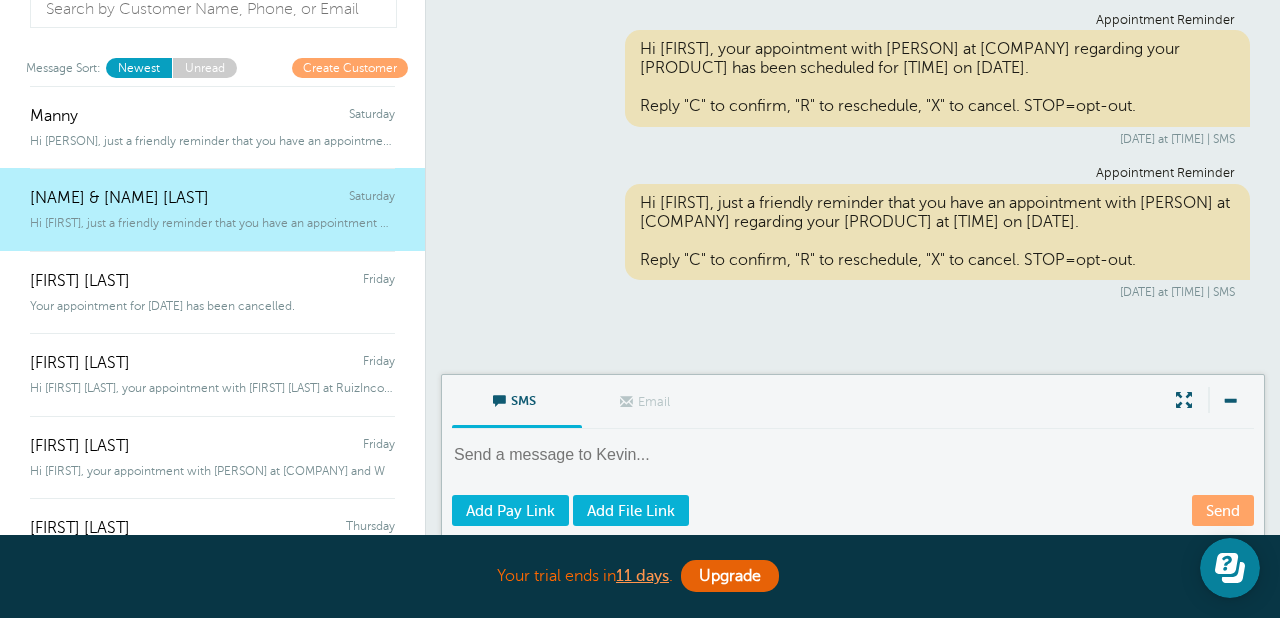 scroll, scrollTop: 131, scrollLeft: 0, axis: vertical 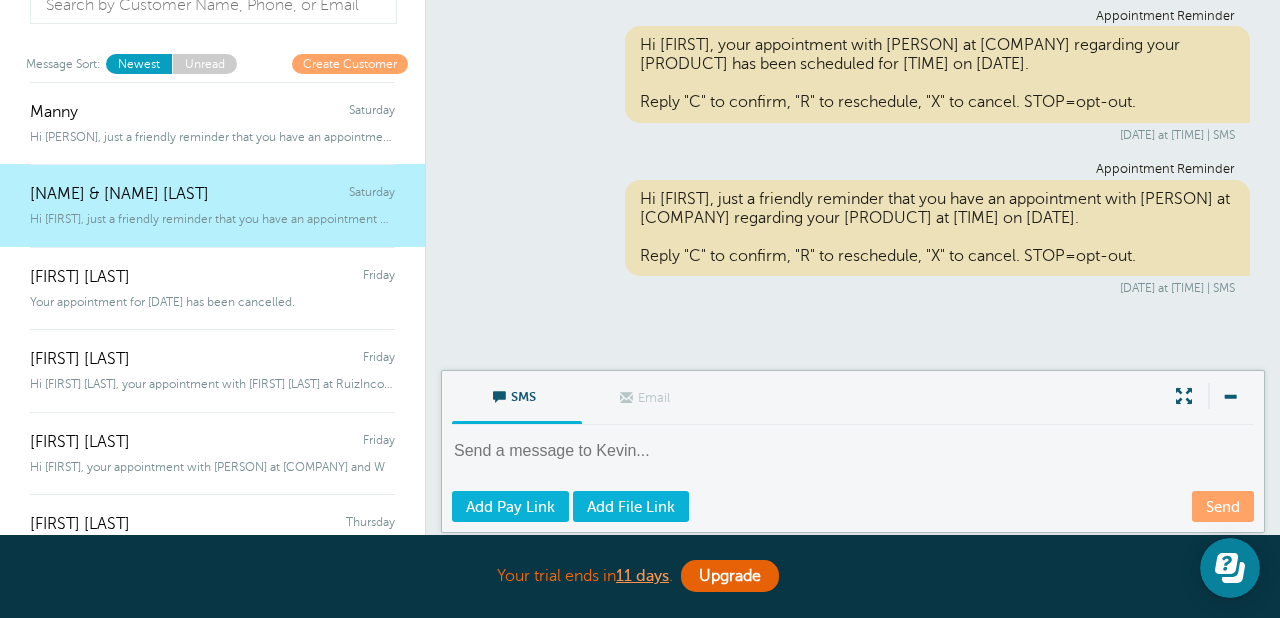 click at bounding box center [855, 464] 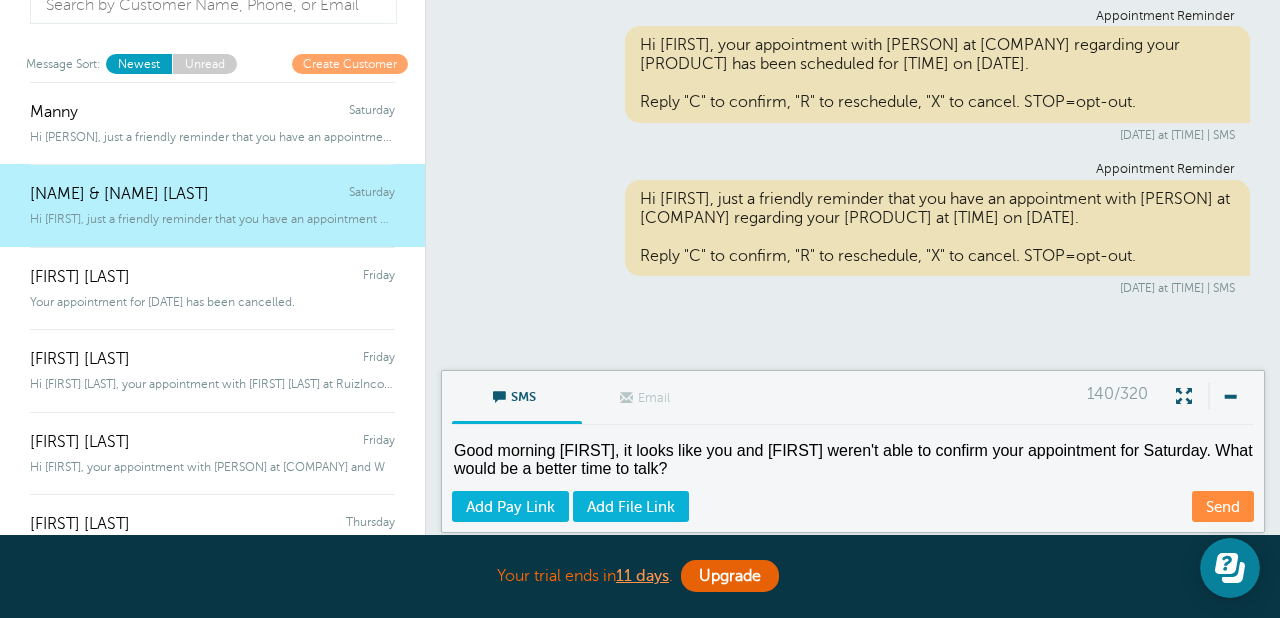 type on "Good morning Maria, it looks like you and Kevin weren't able to confirm your appointment for Saturday. What would be a better time to talk?" 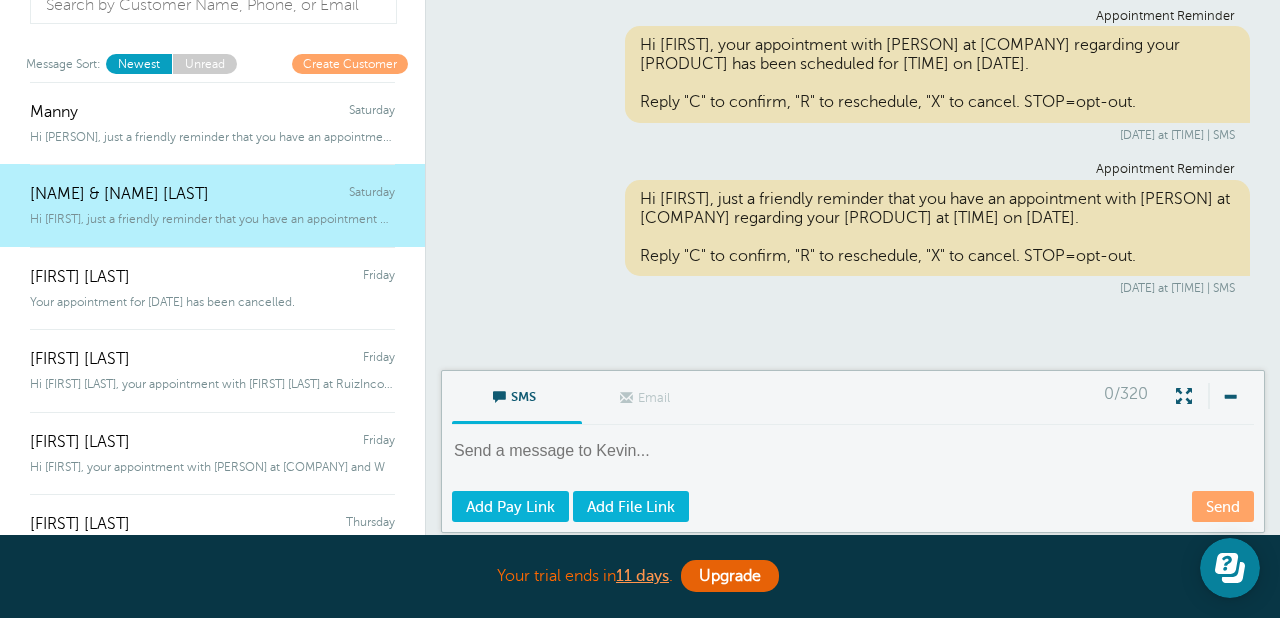 scroll, scrollTop: 0, scrollLeft: 0, axis: both 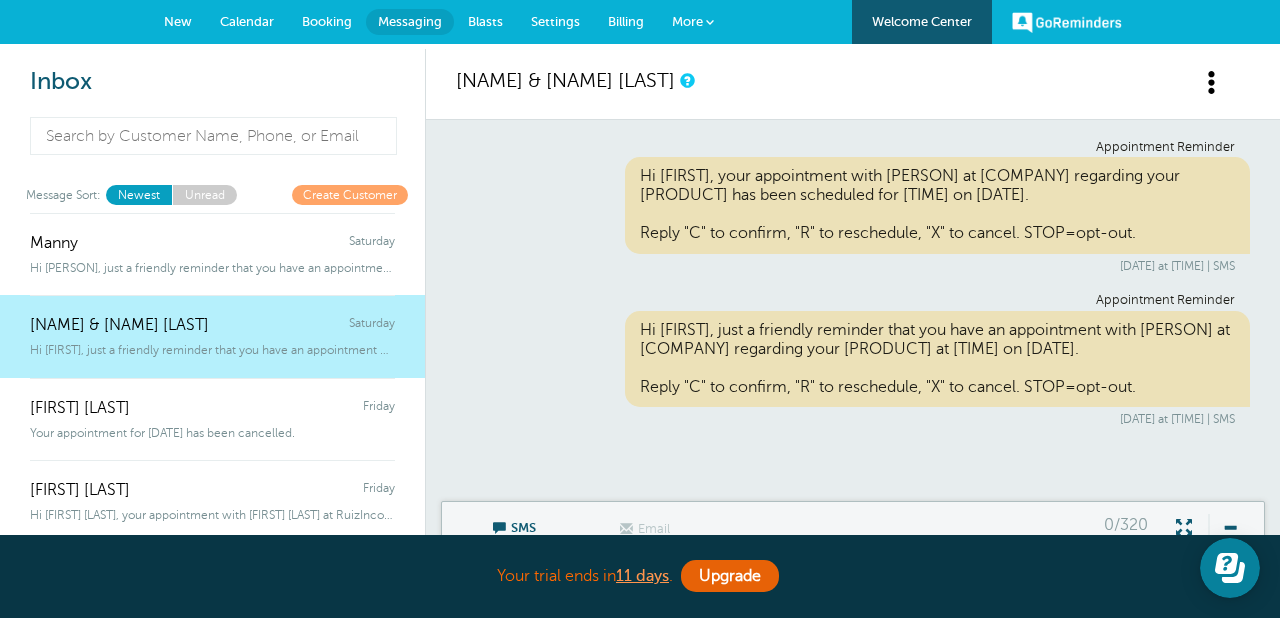 type 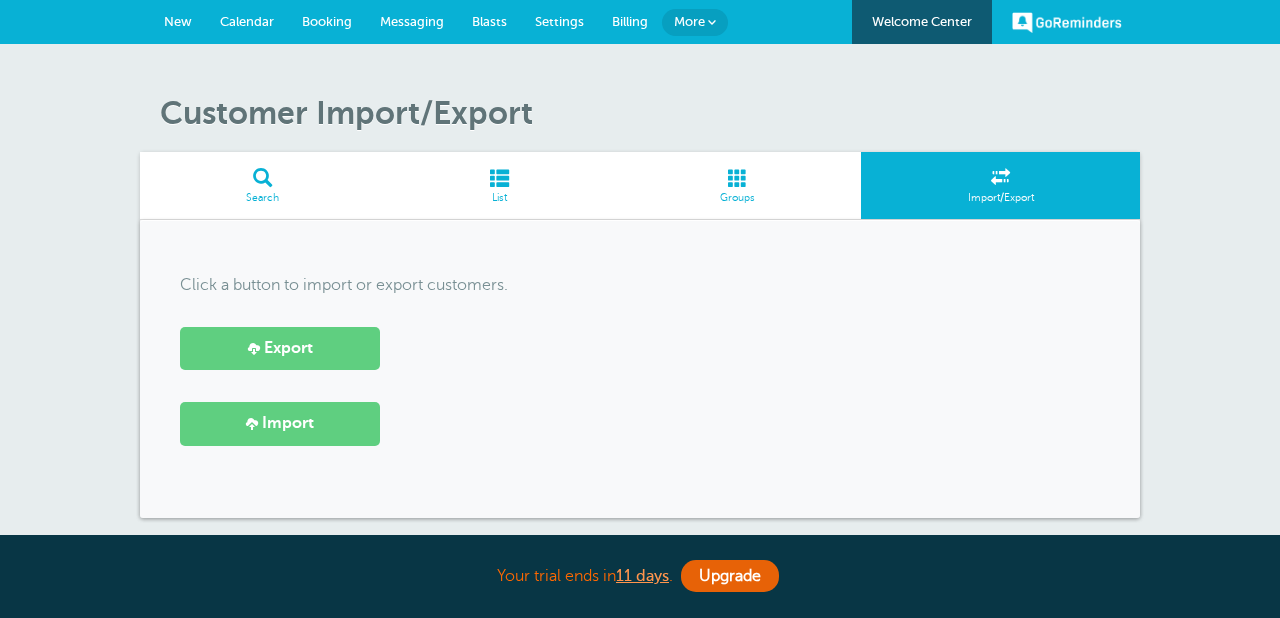scroll, scrollTop: 0, scrollLeft: 0, axis: both 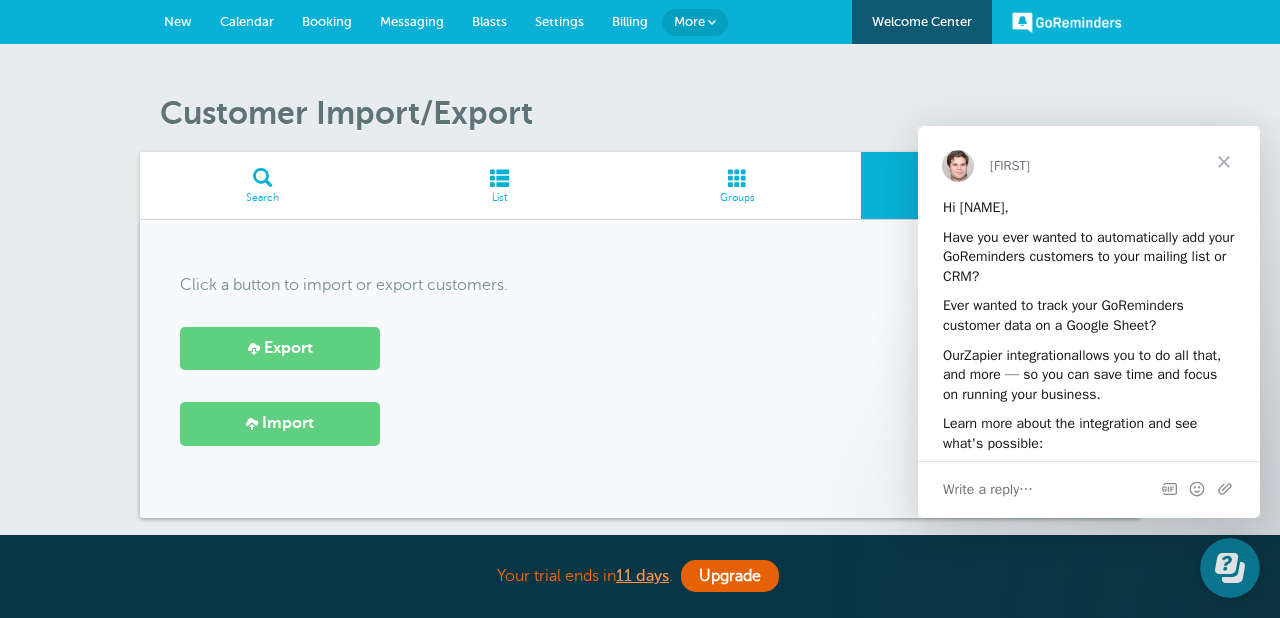 click at bounding box center [1224, 162] 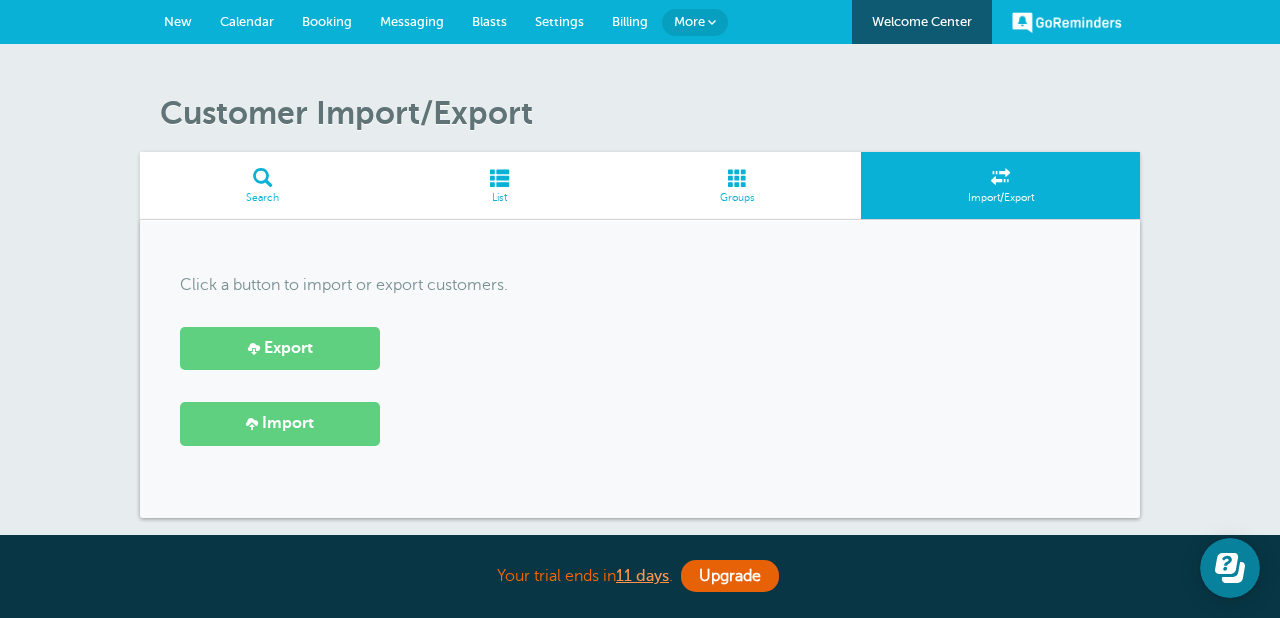 click on "More" at bounding box center (695, 22) 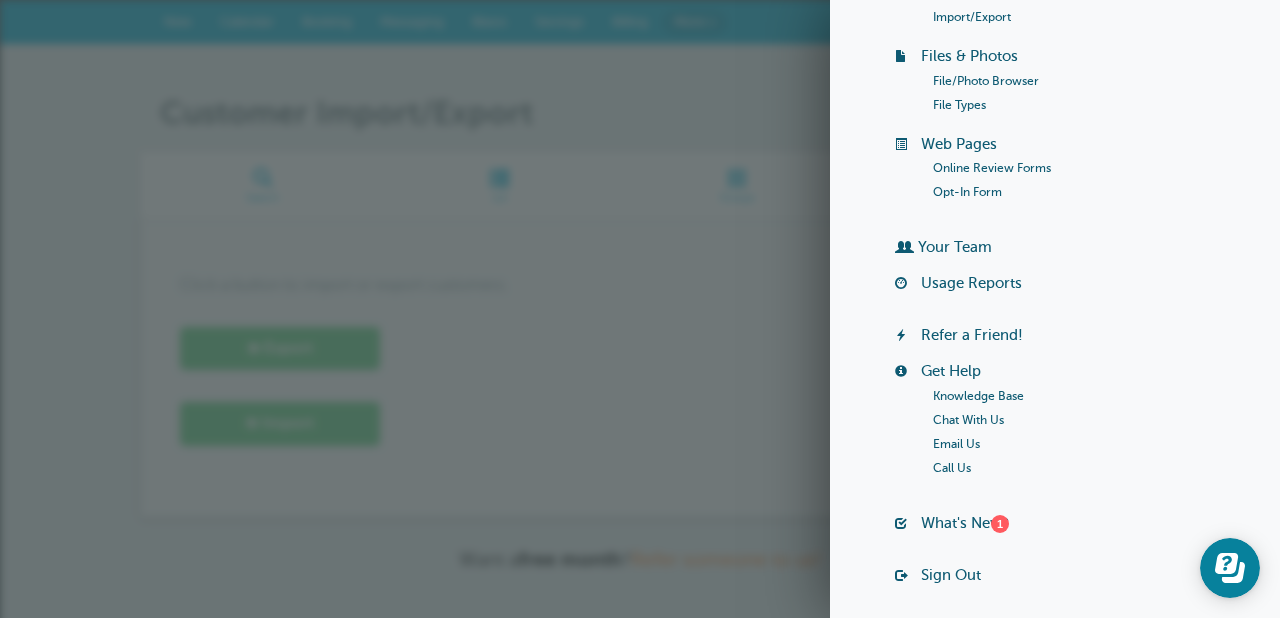 scroll, scrollTop: 0, scrollLeft: 0, axis: both 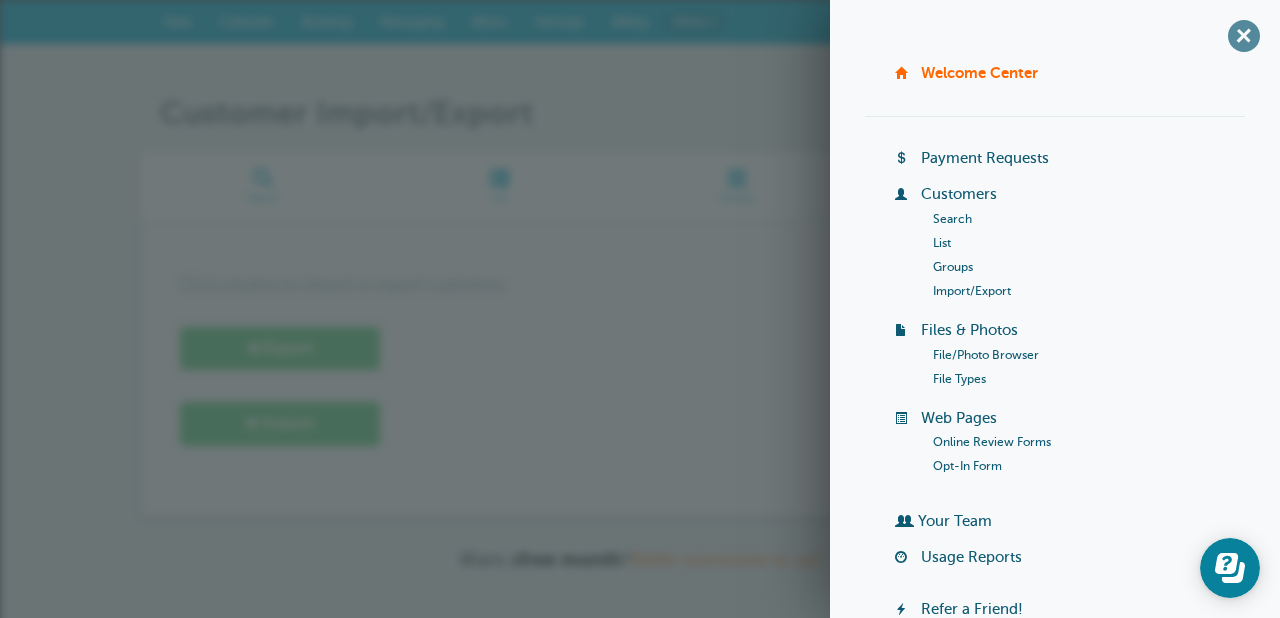 click on "+" at bounding box center [1243, 35] 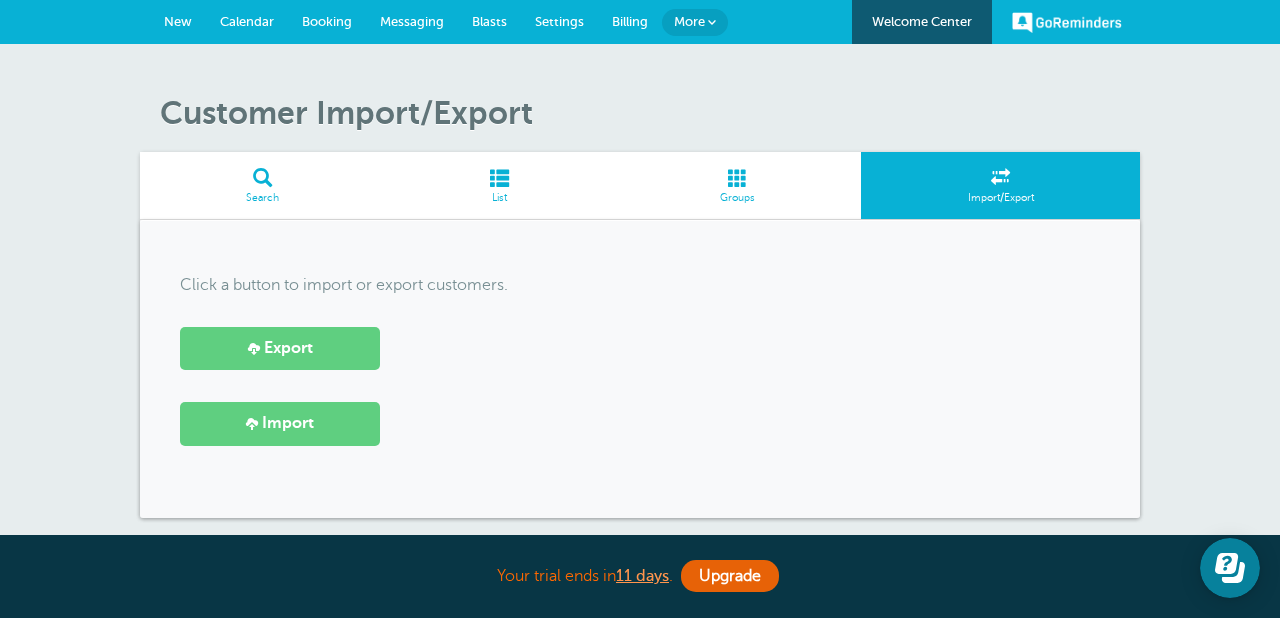 click on "Calendar" at bounding box center (247, 22) 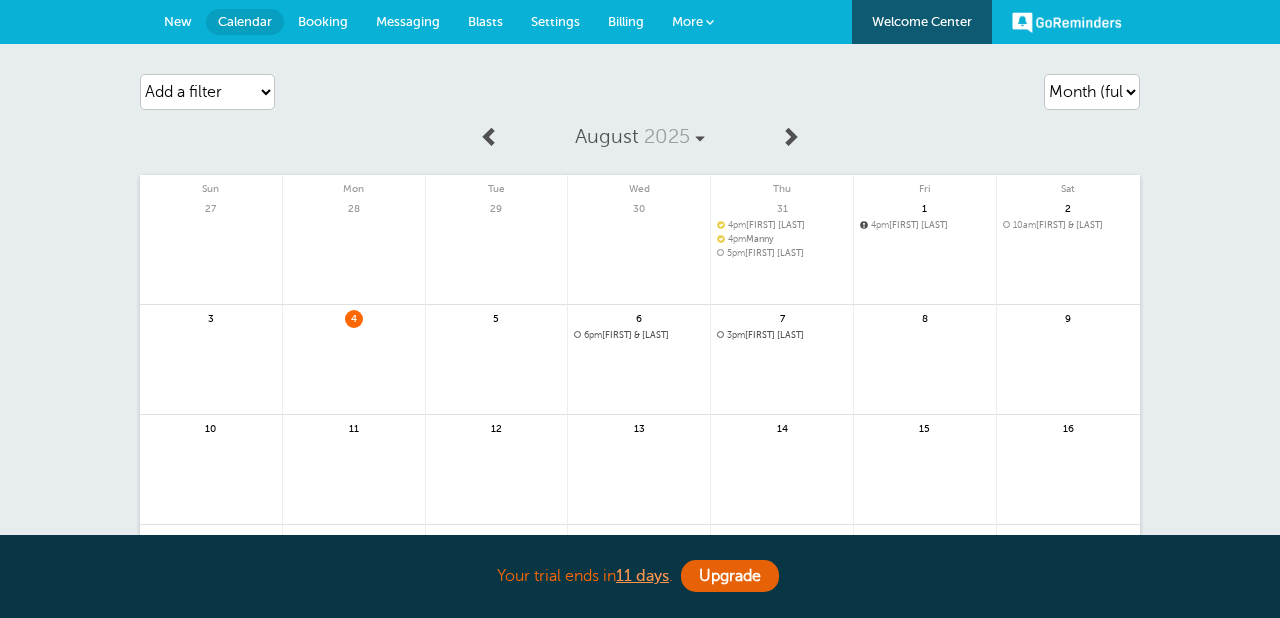 scroll, scrollTop: 0, scrollLeft: 0, axis: both 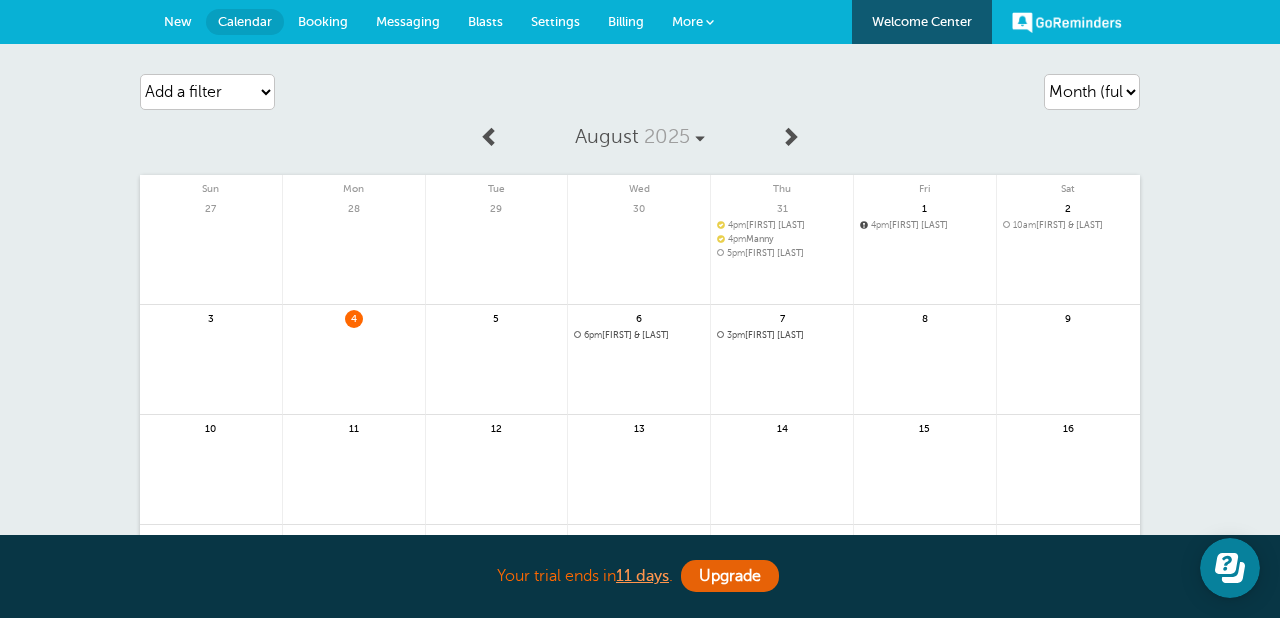 click on "6pm
Jeromy & Paige Wright" at bounding box center (639, 335) 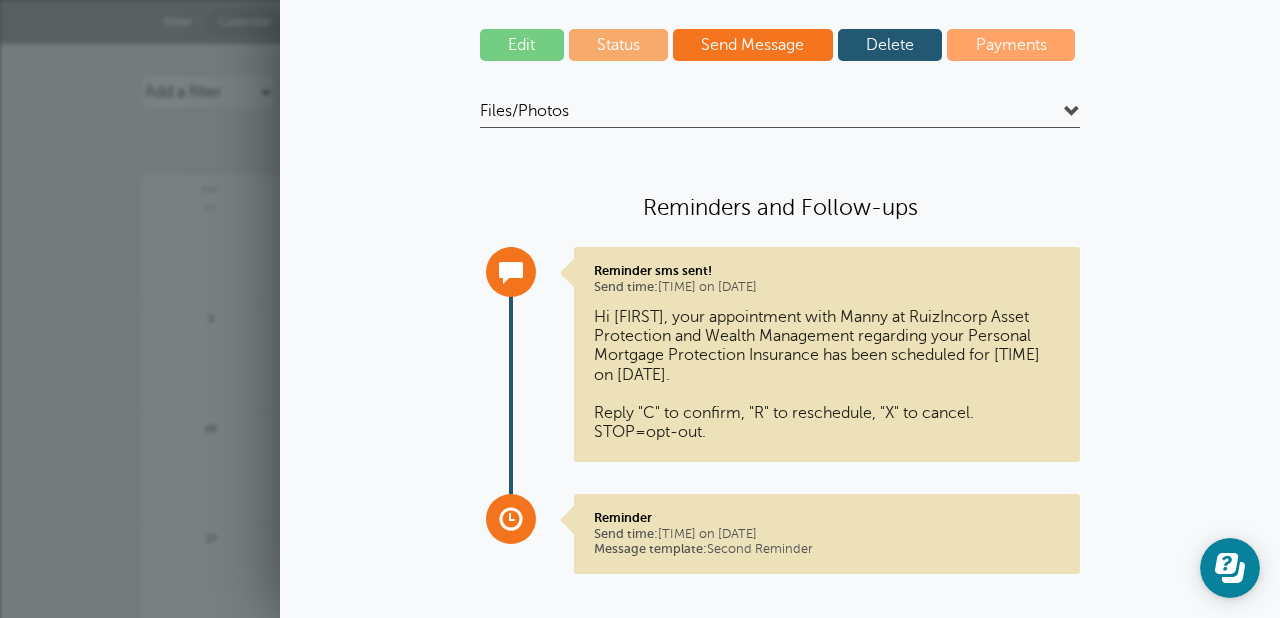scroll, scrollTop: 271, scrollLeft: 0, axis: vertical 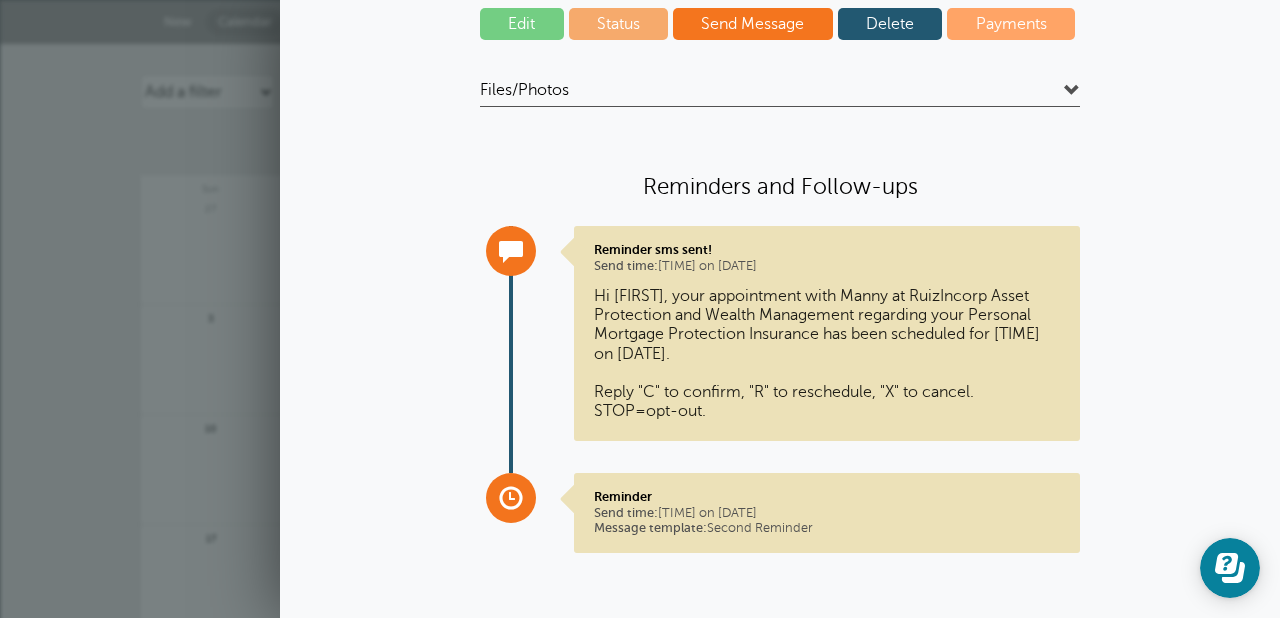 click on "Hi Jeromy, your appointment with Manny at RuizIncorp Asset Protection and Wealth Management regarding your Personal Mortgage Protection Insurance has been scheduled for 6:00pm on 8/6.
Reply "C" to confirm, "R" to reschedule, "X" to cancel. STOP=opt-out." at bounding box center [827, 354] 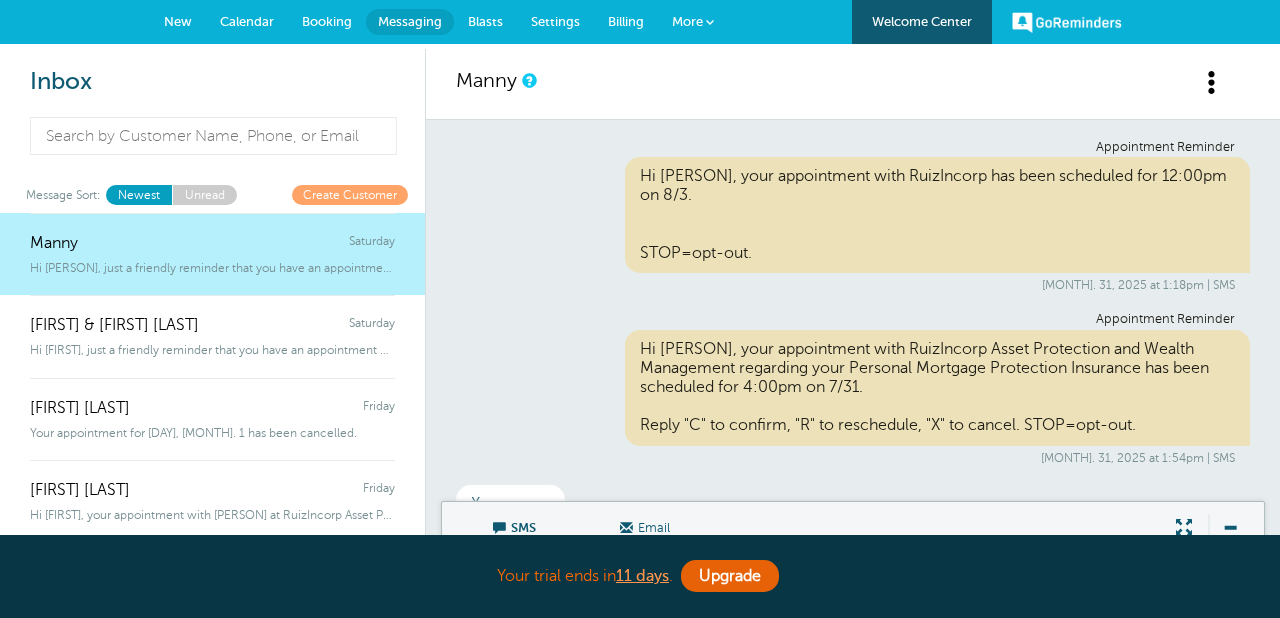scroll, scrollTop: 0, scrollLeft: 0, axis: both 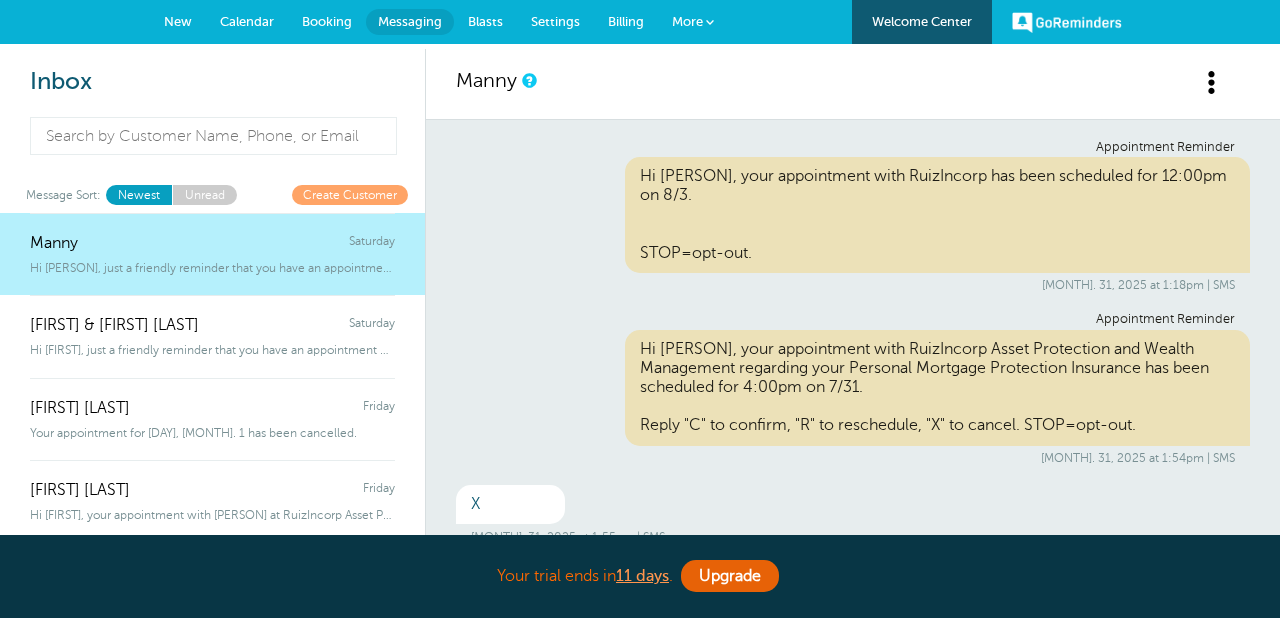 click on "Settings" at bounding box center (555, 22) 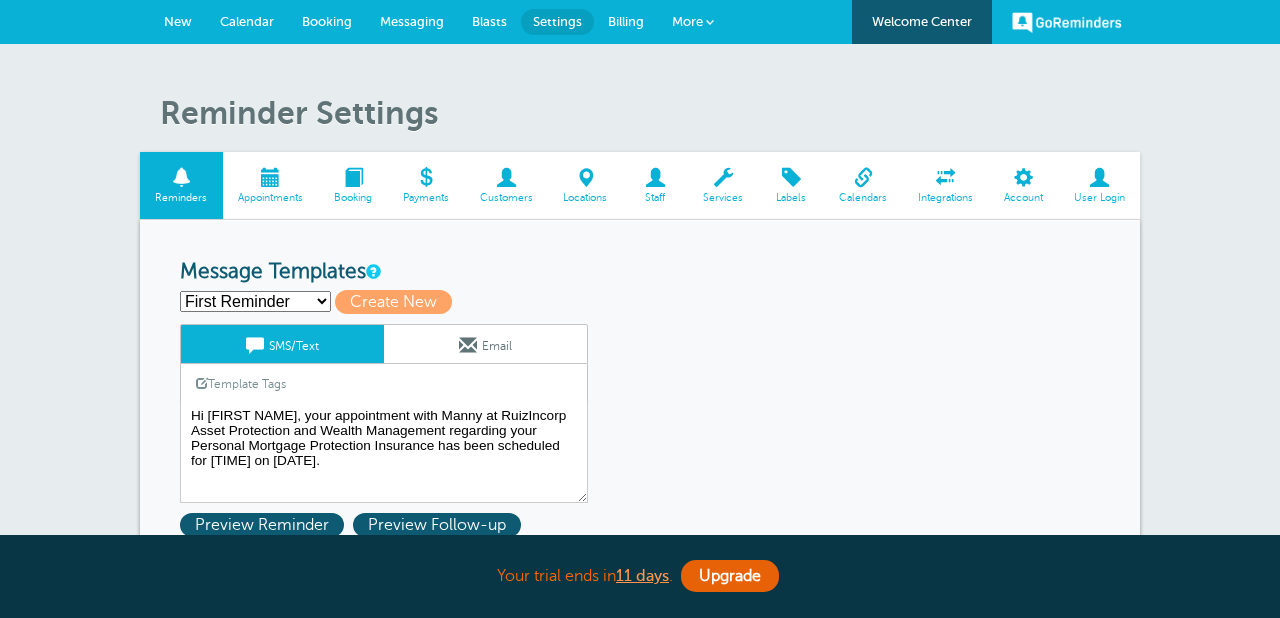 scroll, scrollTop: 0, scrollLeft: 0, axis: both 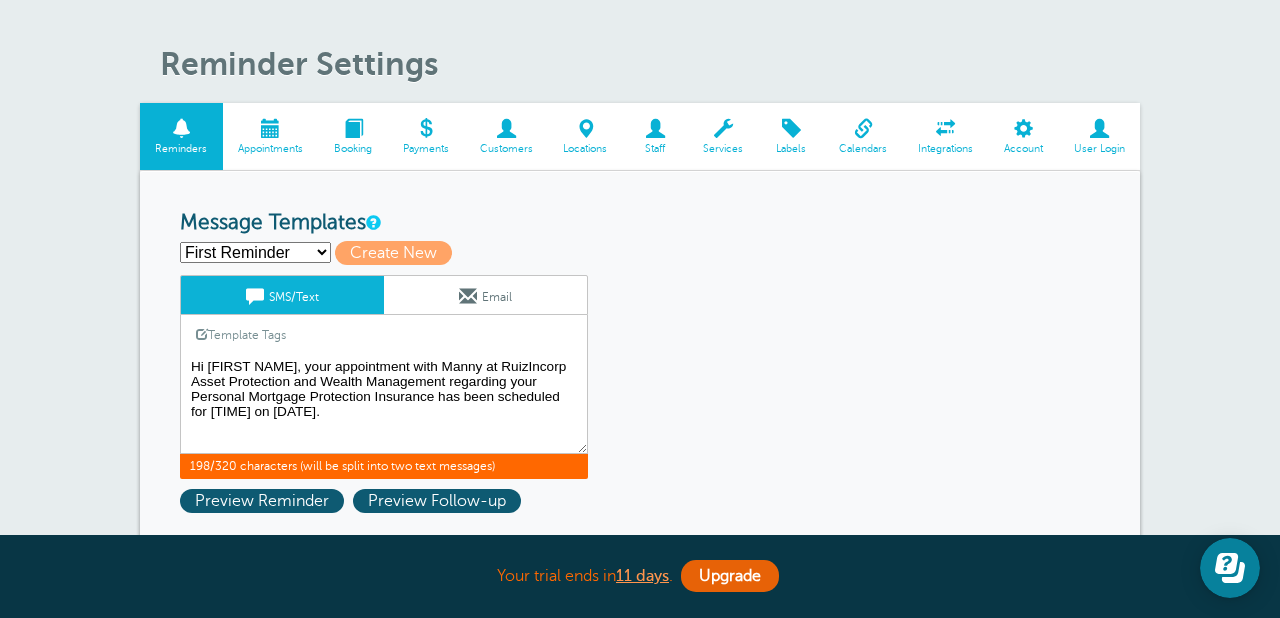 drag, startPoint x: 344, startPoint y: 416, endPoint x: 133, endPoint y: 368, distance: 216.39085 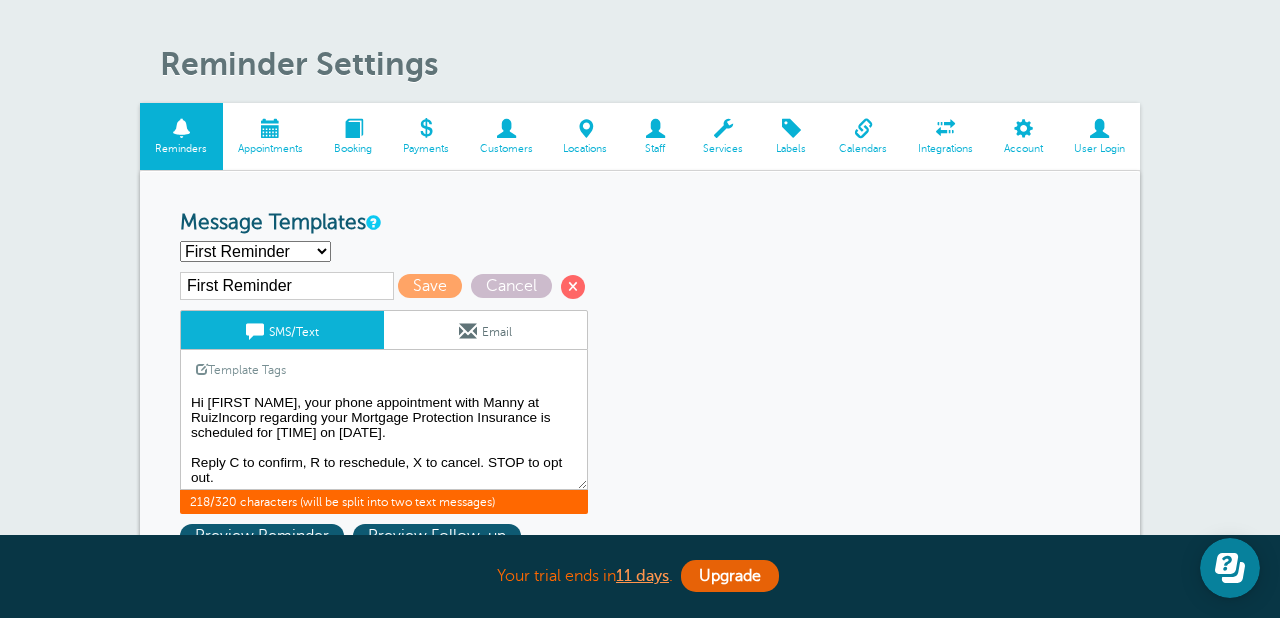 scroll, scrollTop: 4, scrollLeft: 0, axis: vertical 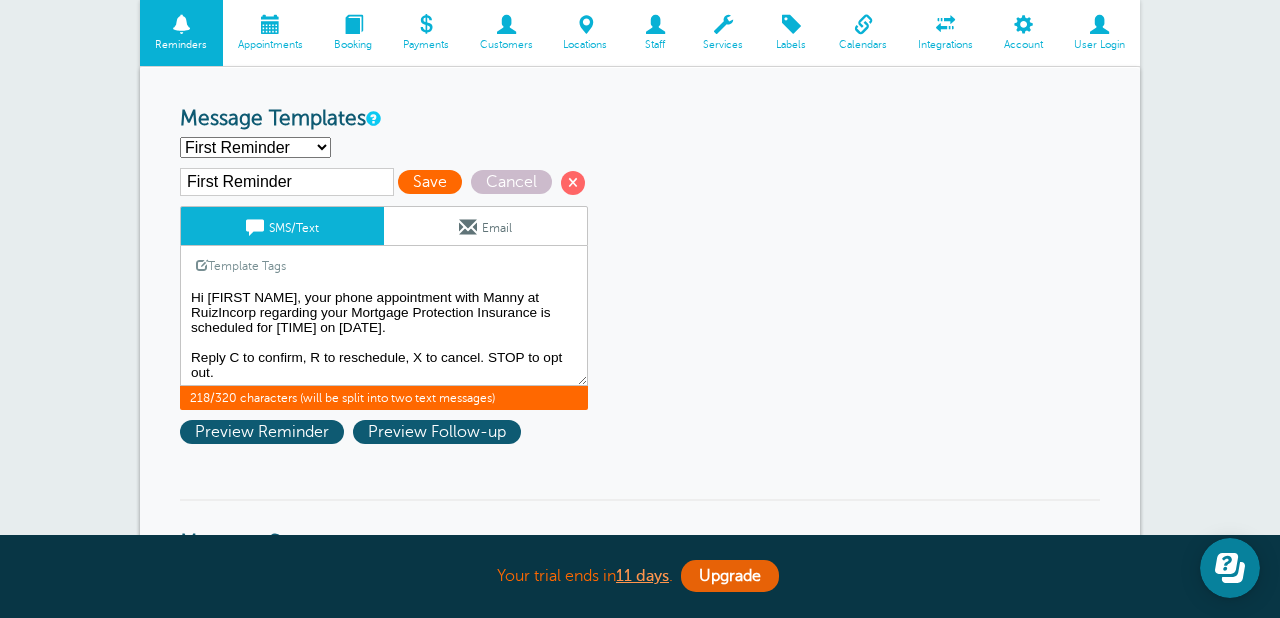 type on "Hi {{First Name}}, your phone appointment with Manny at RuizIncorp regarding your Mortgage Protection Insurance is scheduled for {{Time}} on {{Date}}.
Reply C to confirm, R to reschedule, X to cancel. STOP to opt out." 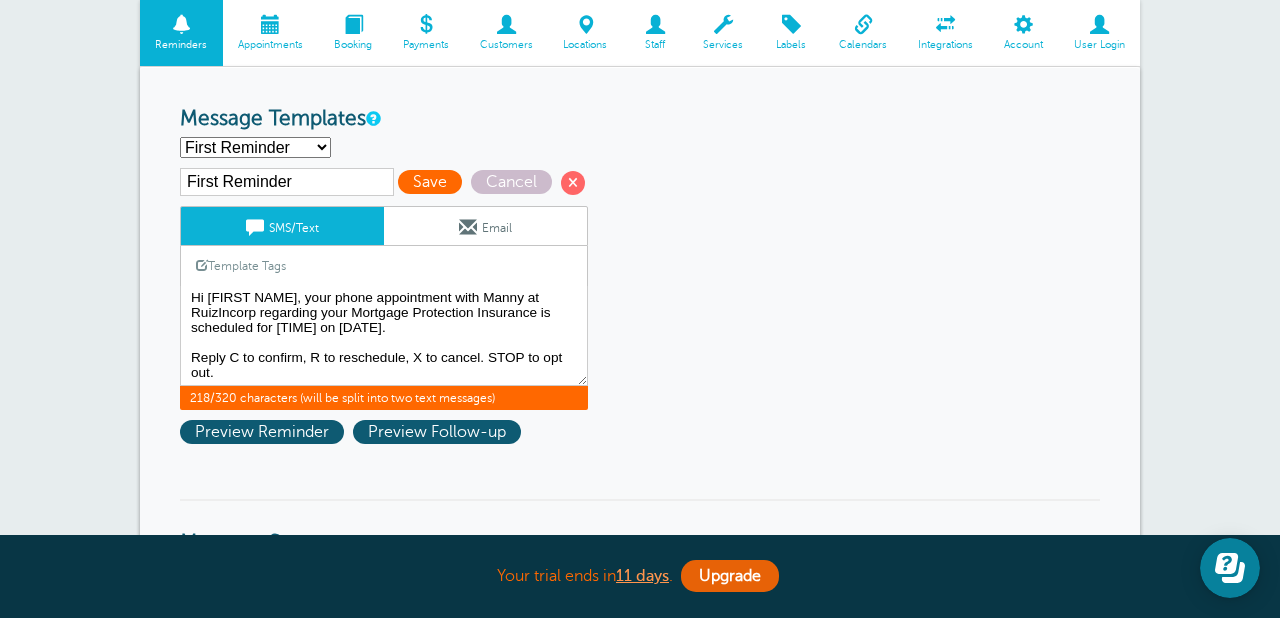 click on "Save" at bounding box center [430, 182] 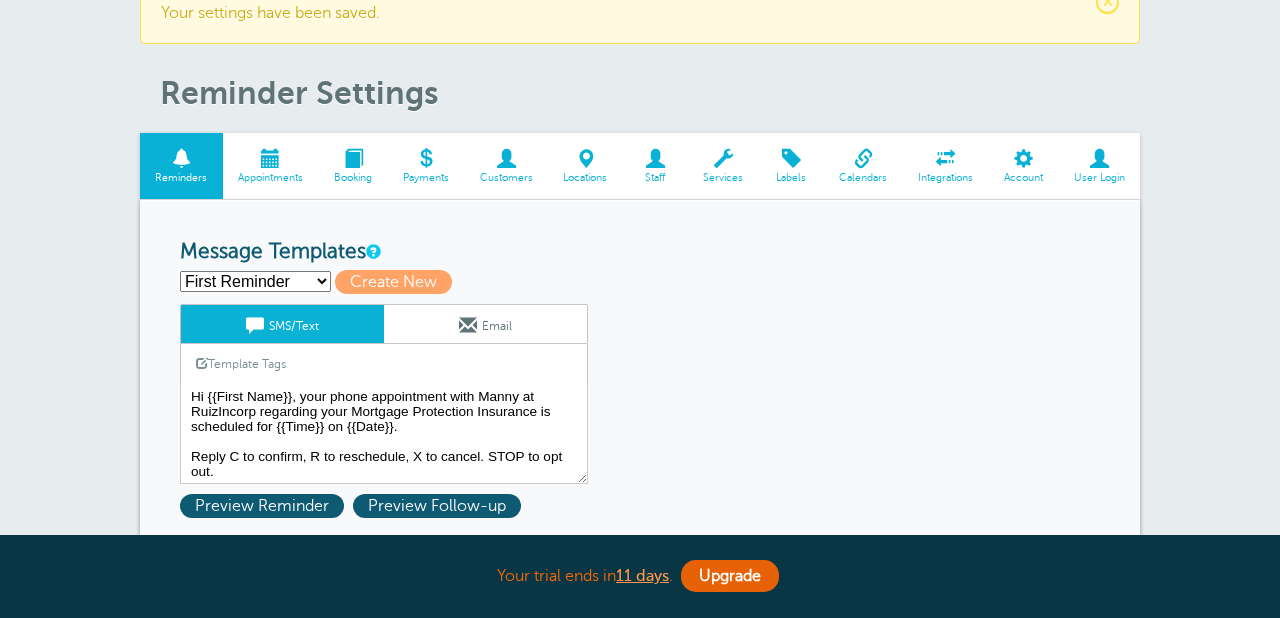 scroll, scrollTop: 147, scrollLeft: 0, axis: vertical 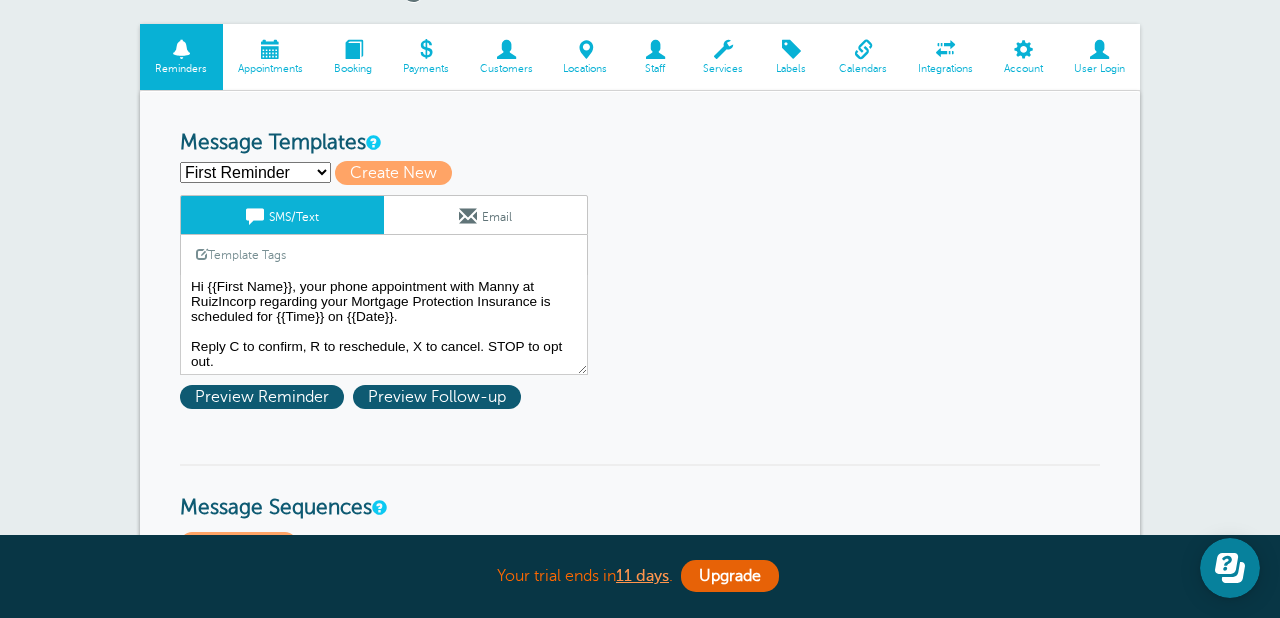 click on "First Reminder
Second Reminder
Create new..." at bounding box center [255, 172] 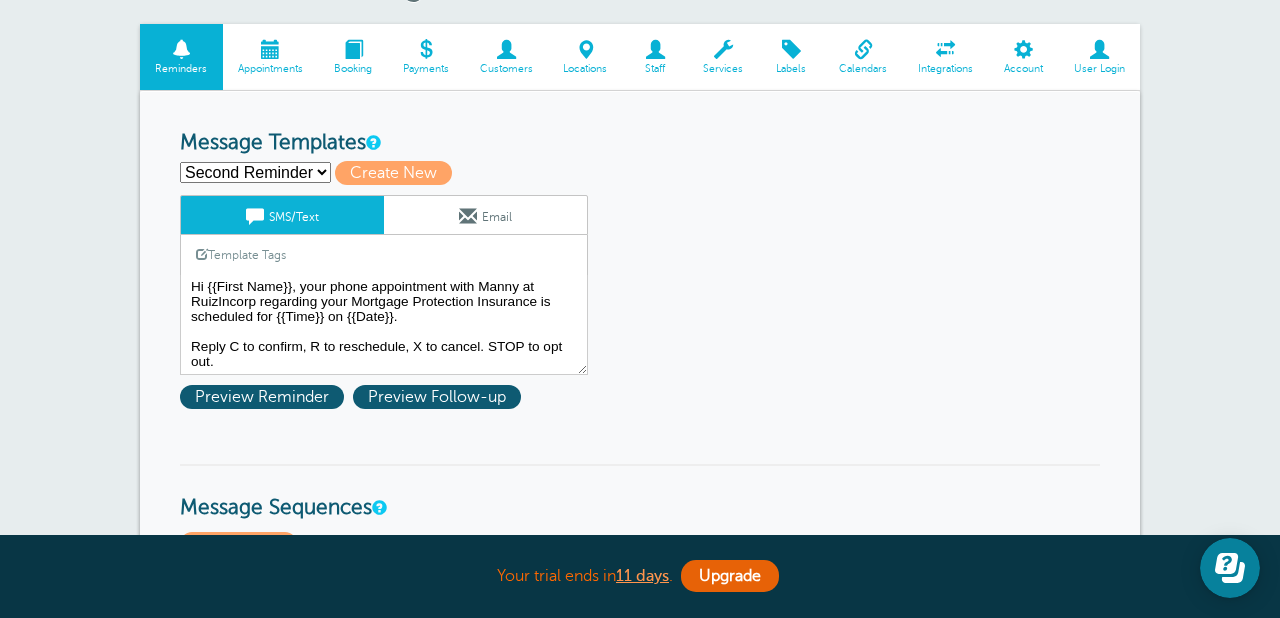 type on "Second Reminder" 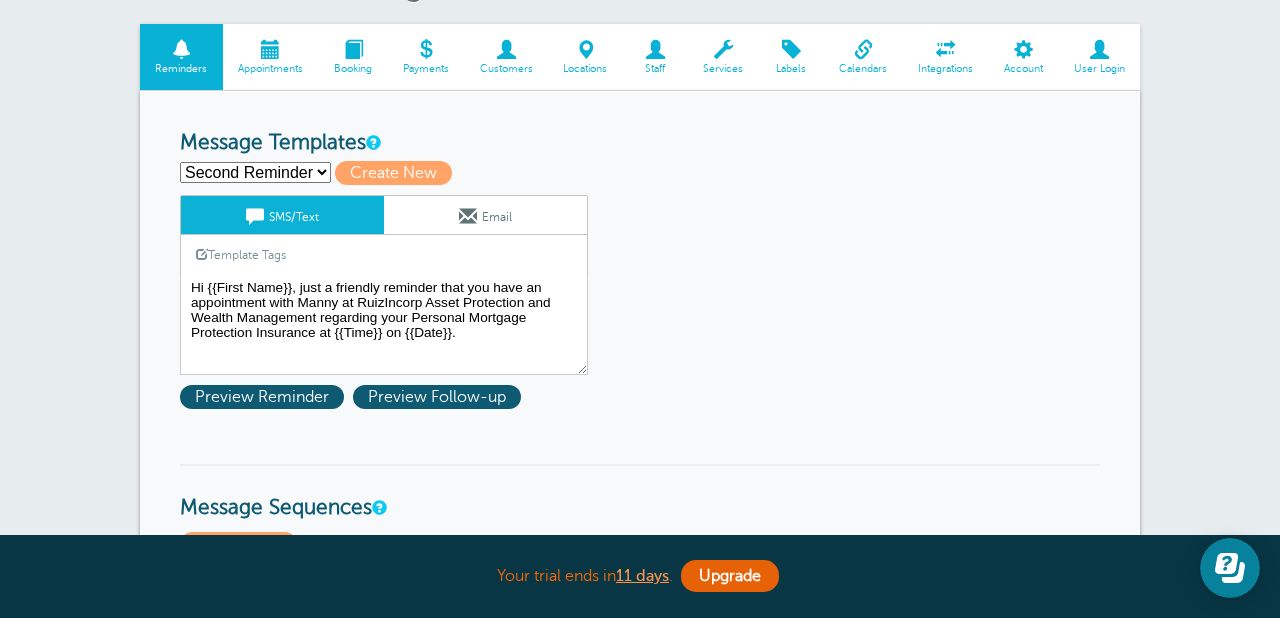 scroll, scrollTop: 0, scrollLeft: 0, axis: both 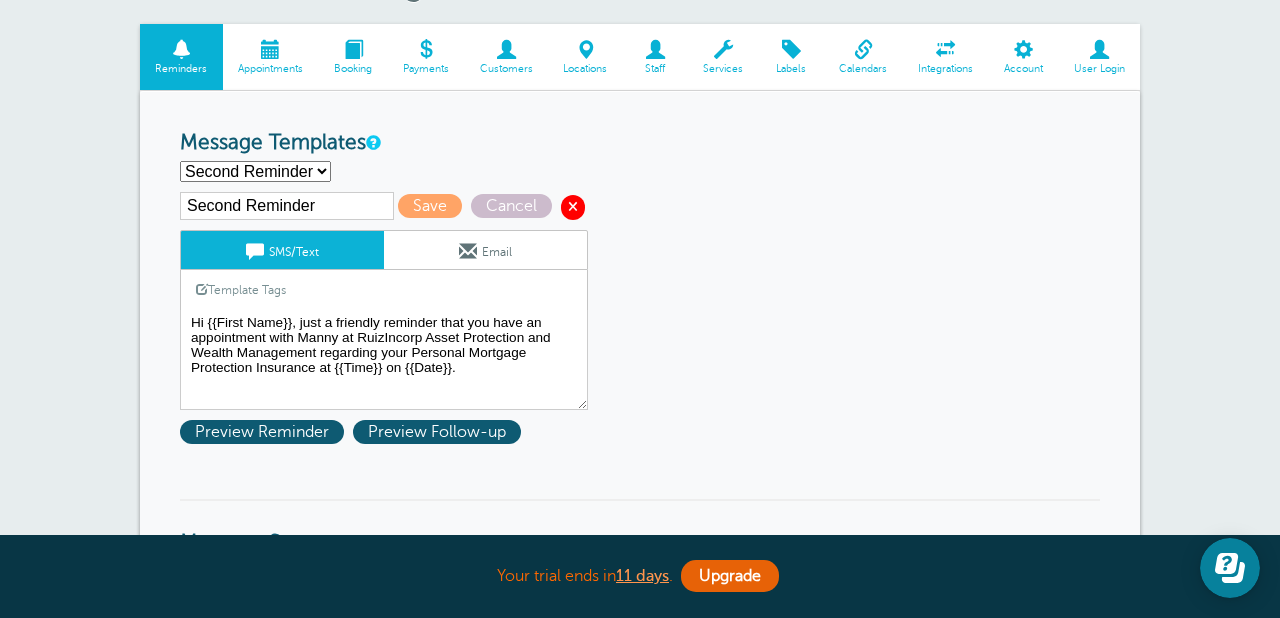 click at bounding box center (573, 207) 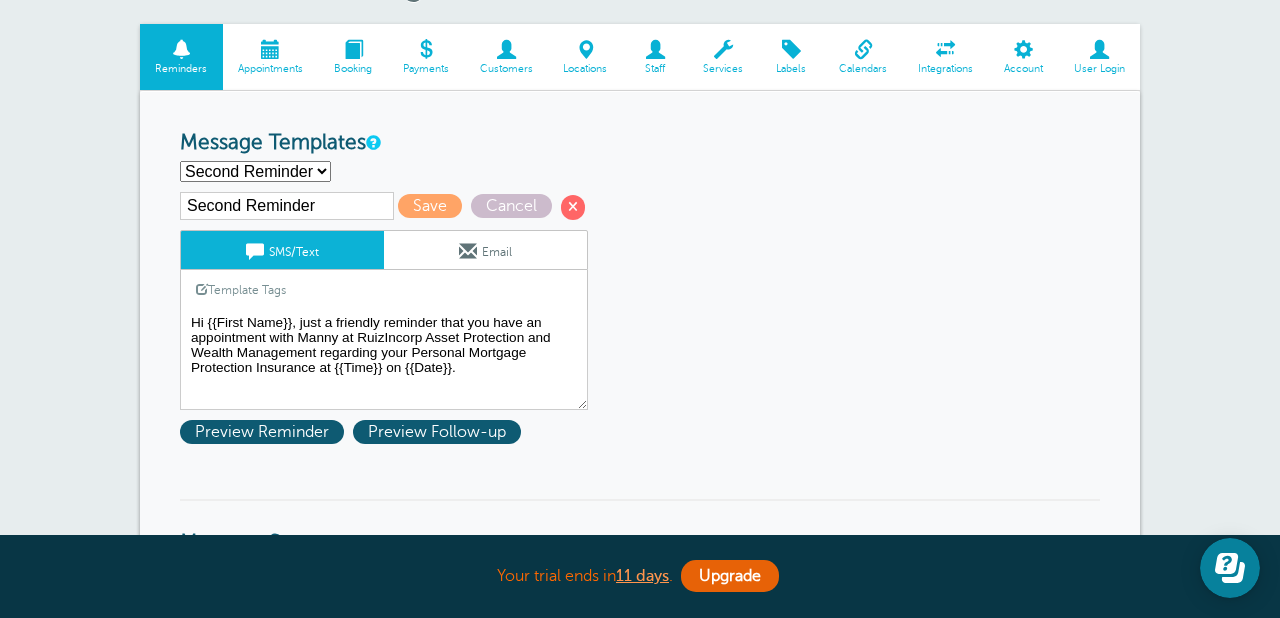 click on "First Reminder
Second Reminder
Create new..." at bounding box center (255, 171) 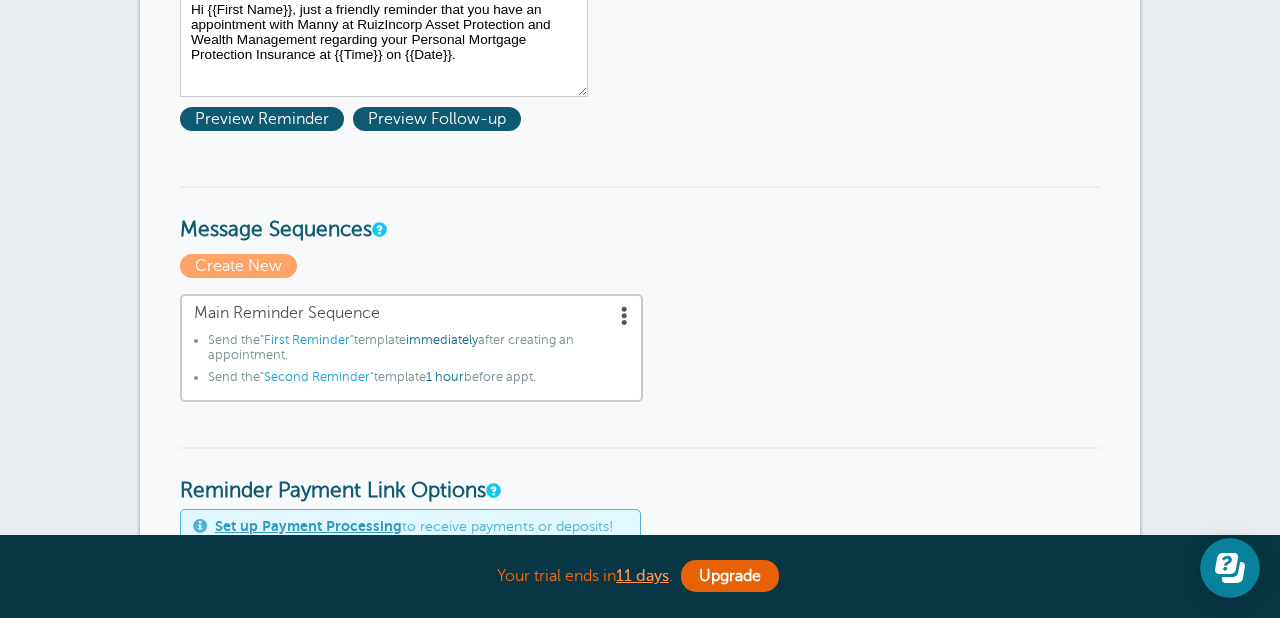 scroll, scrollTop: 504, scrollLeft: 0, axis: vertical 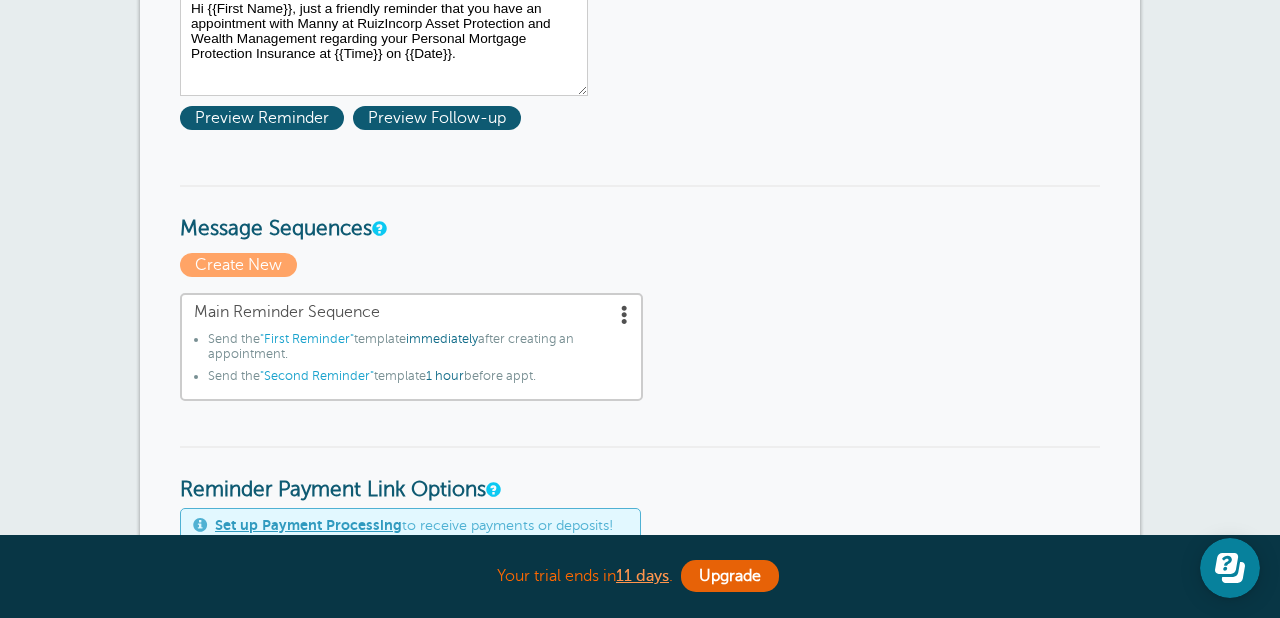 click at bounding box center [625, 314] 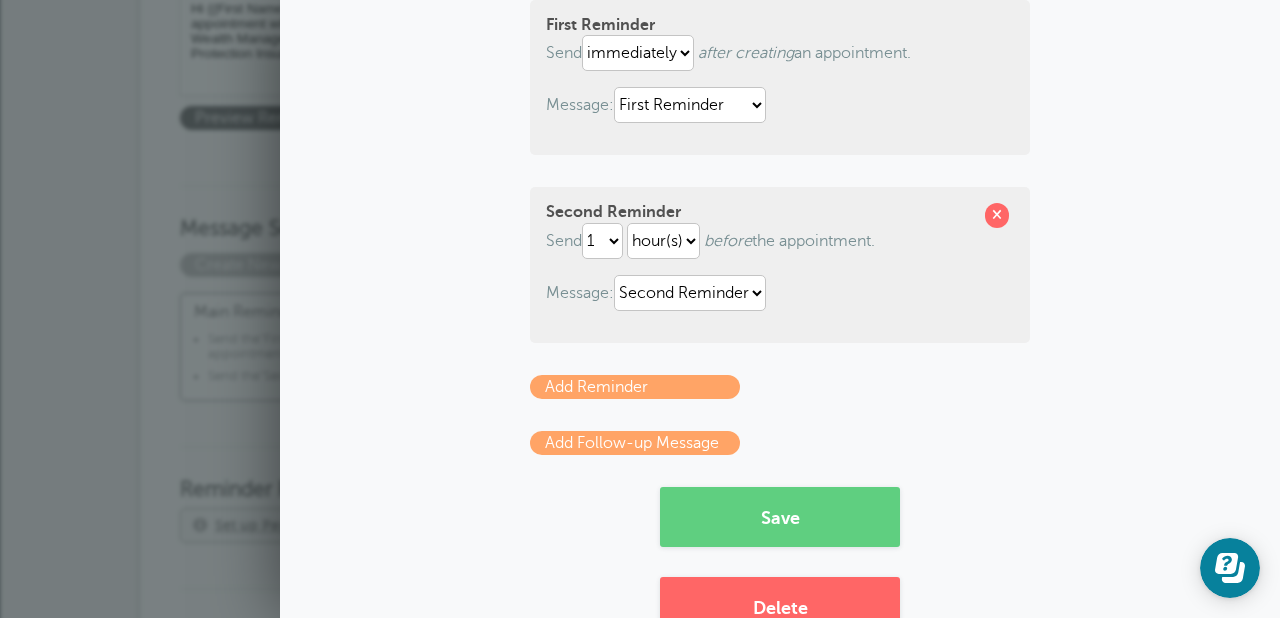 scroll, scrollTop: 258, scrollLeft: 0, axis: vertical 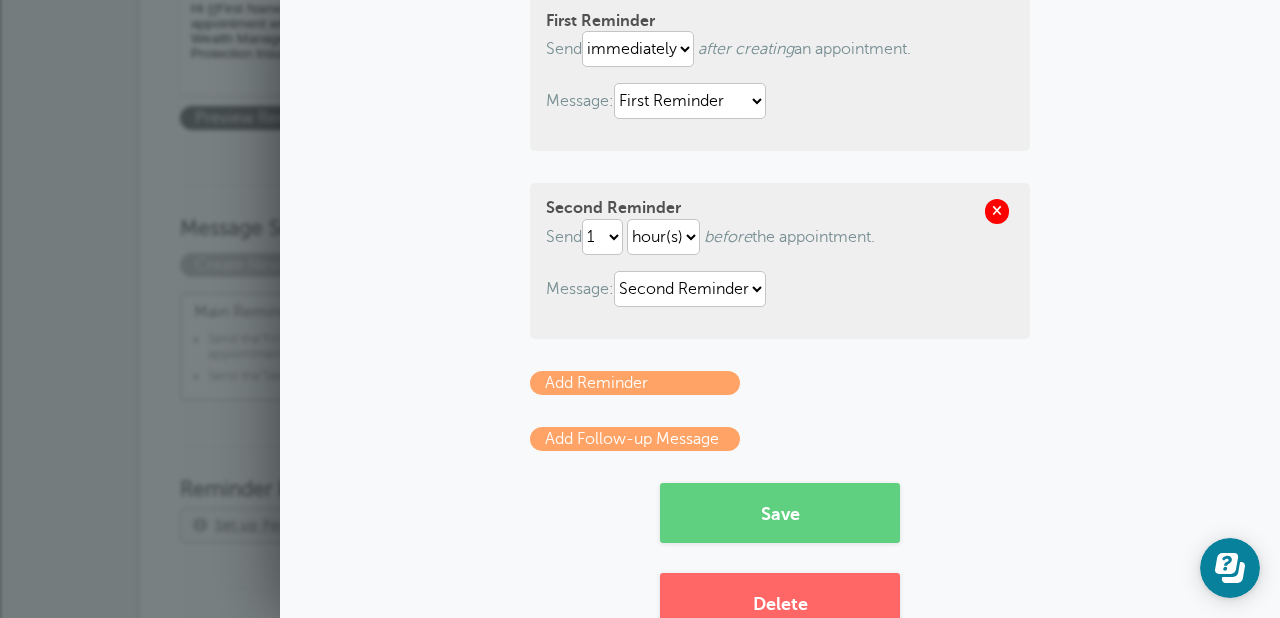 click at bounding box center (997, 211) 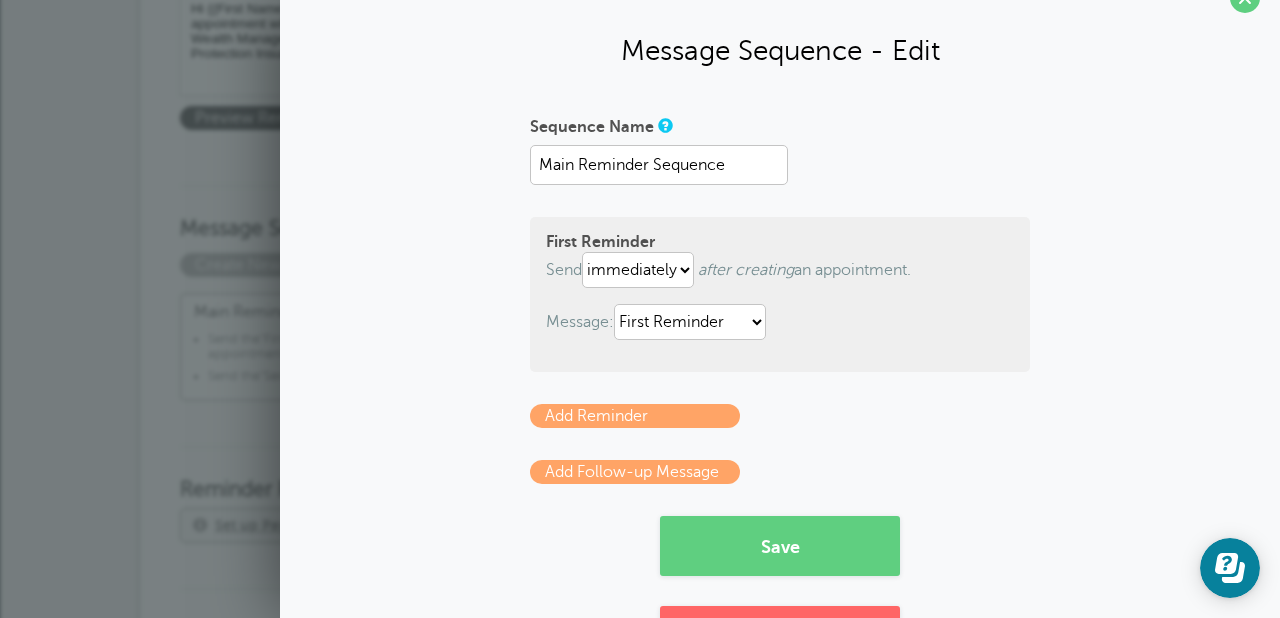 scroll, scrollTop: 27, scrollLeft: 0, axis: vertical 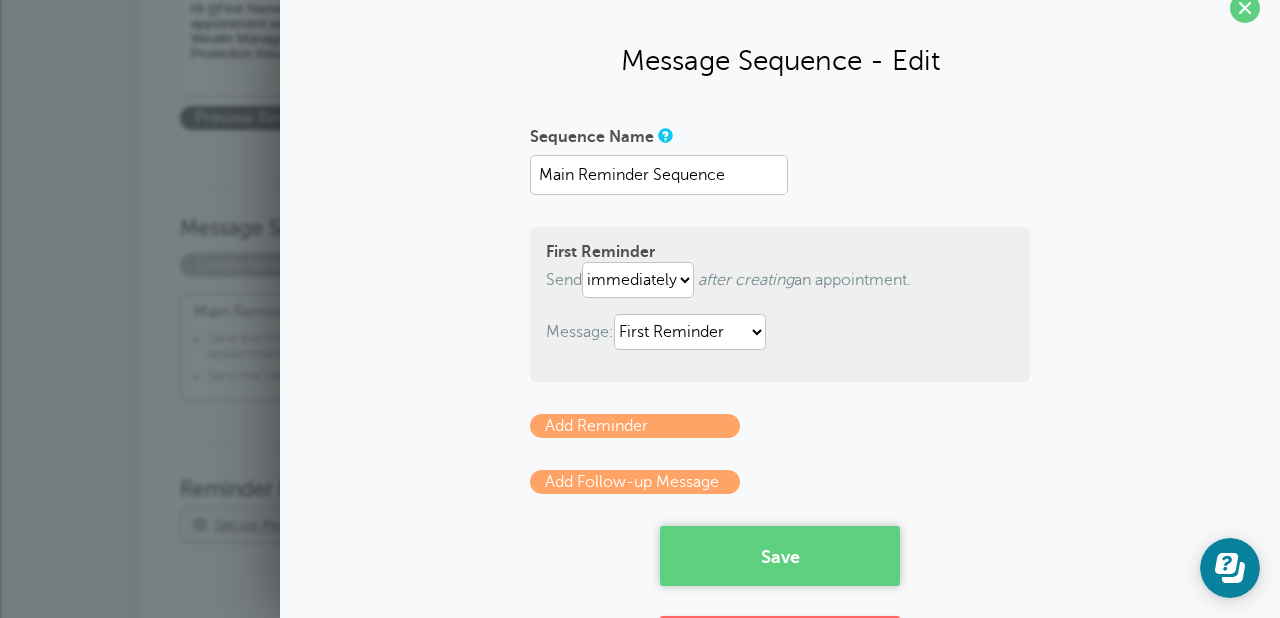 click on "Save" at bounding box center (780, 556) 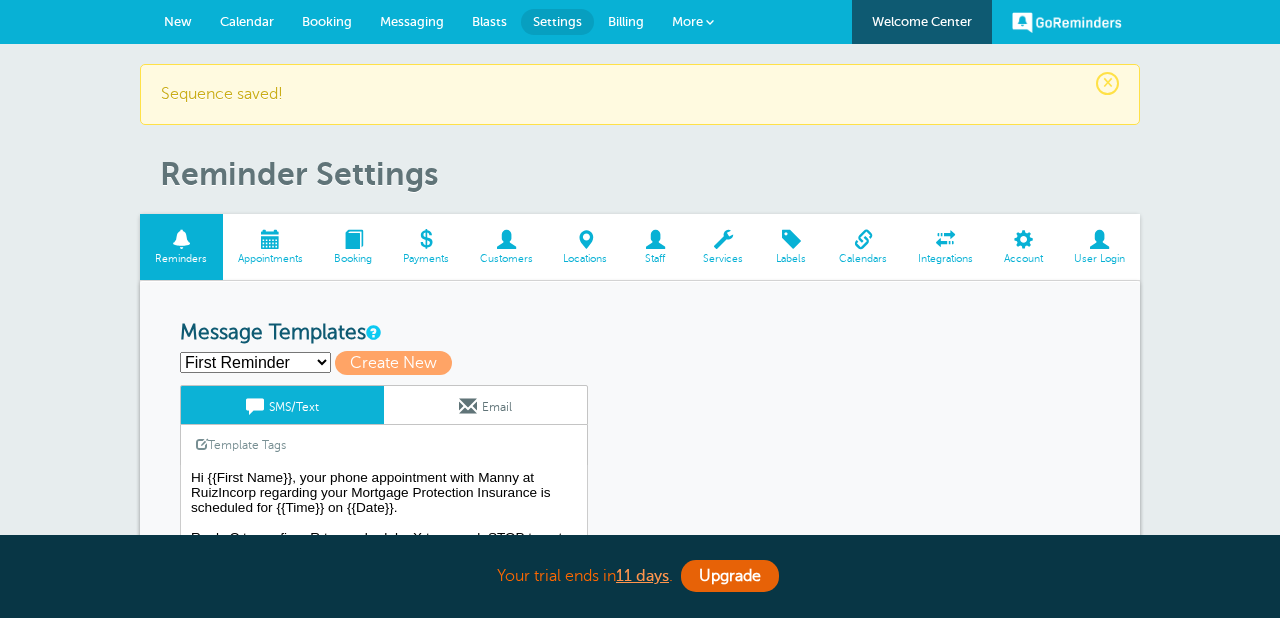 scroll, scrollTop: 0, scrollLeft: 0, axis: both 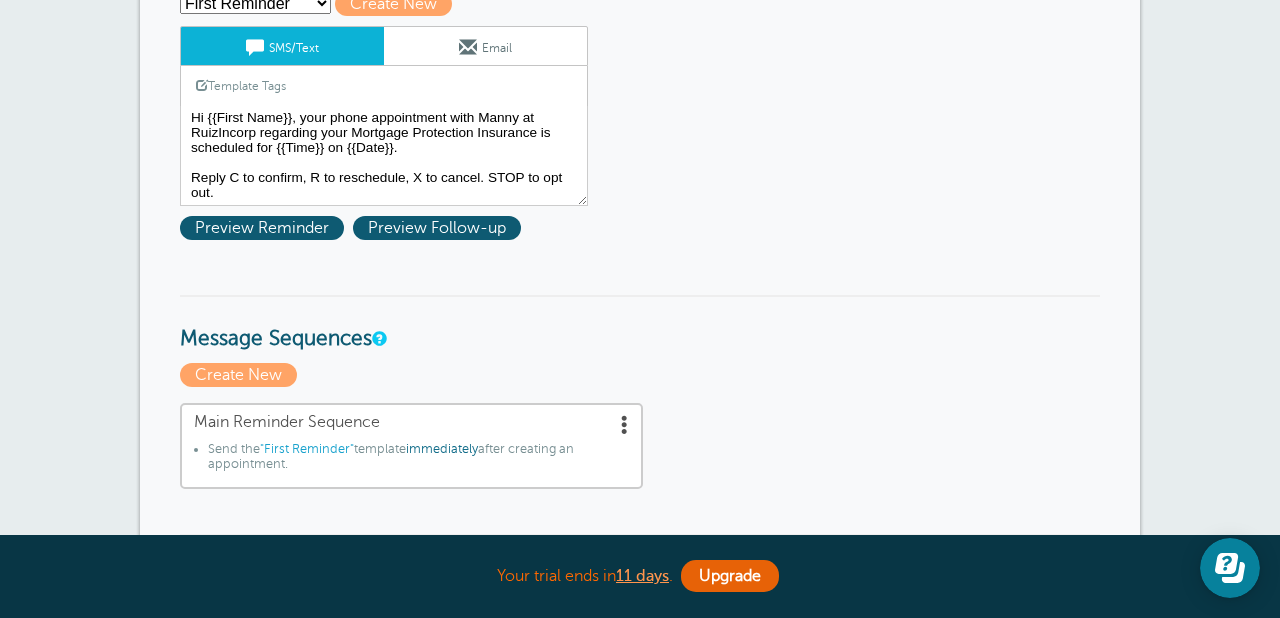 click at bounding box center (625, 424) 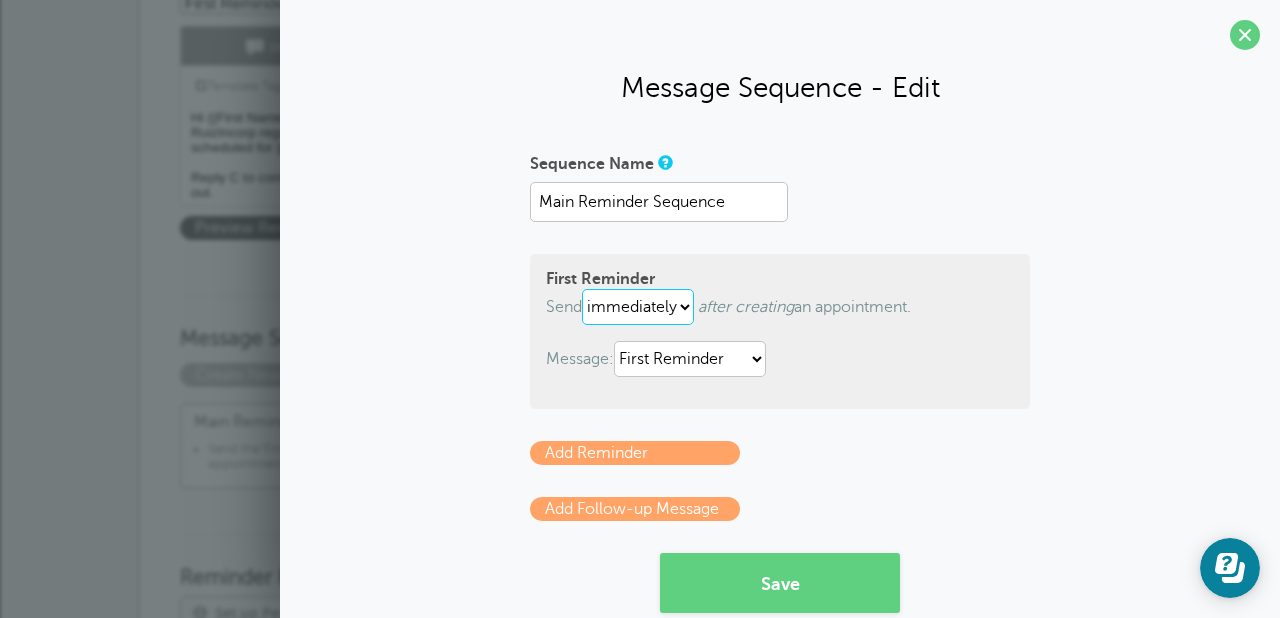click on "immediately 1 2 3 4 5 6 7 8 9 10 11 12 13 14 15 16 17 18 19 20 21 22 23 24 25 26 27 28 29 30" at bounding box center (638, 307) 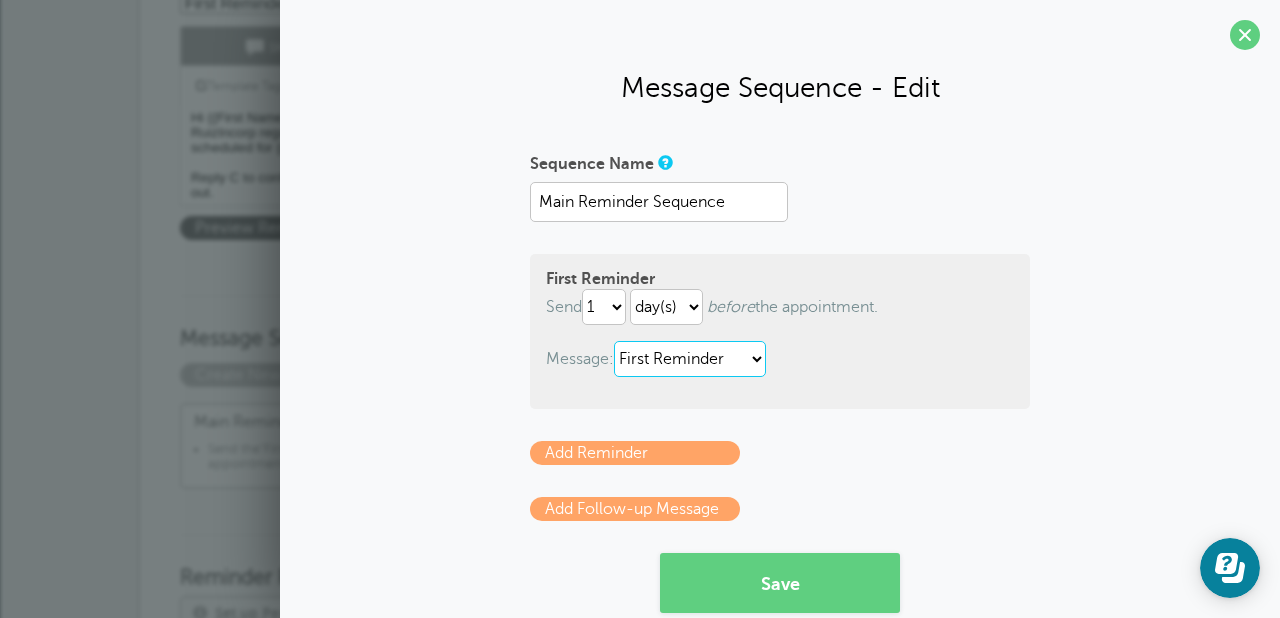 click on "First Reminder Second Reminder" at bounding box center (690, 359) 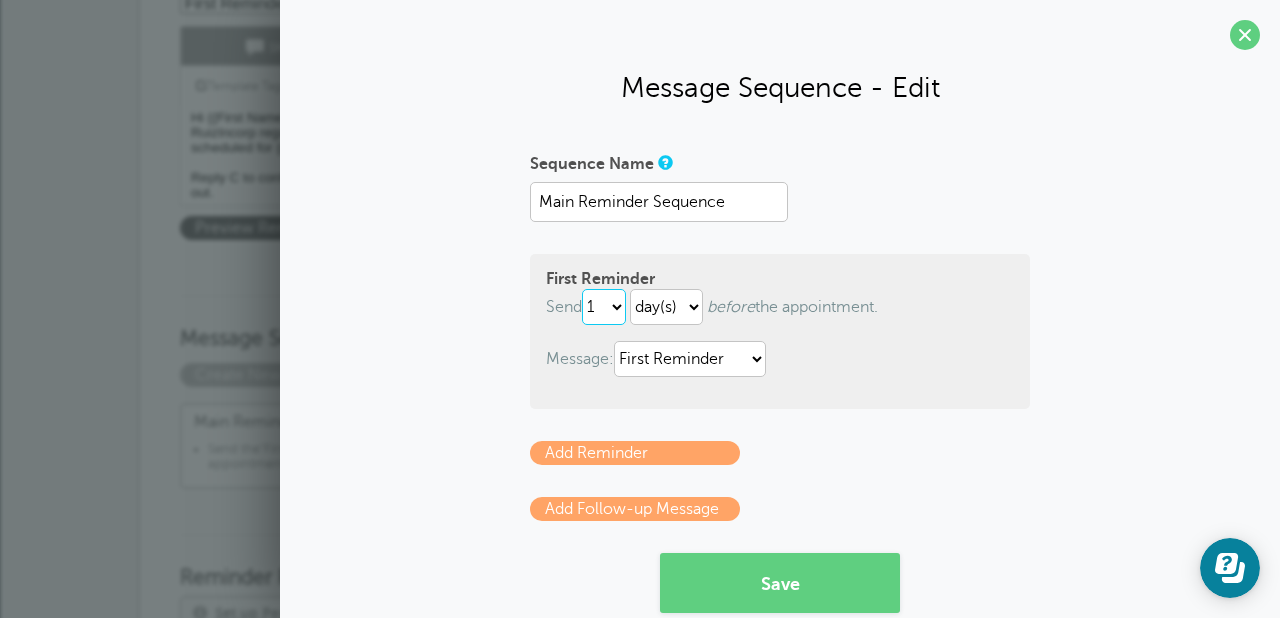 click on "immediately 1 2 3 4 5 6 7 8 9 10 11 12 13 14 15 16 17 18 19 20 21 22 23 24 25 26 27 28 29 30" at bounding box center (604, 307) 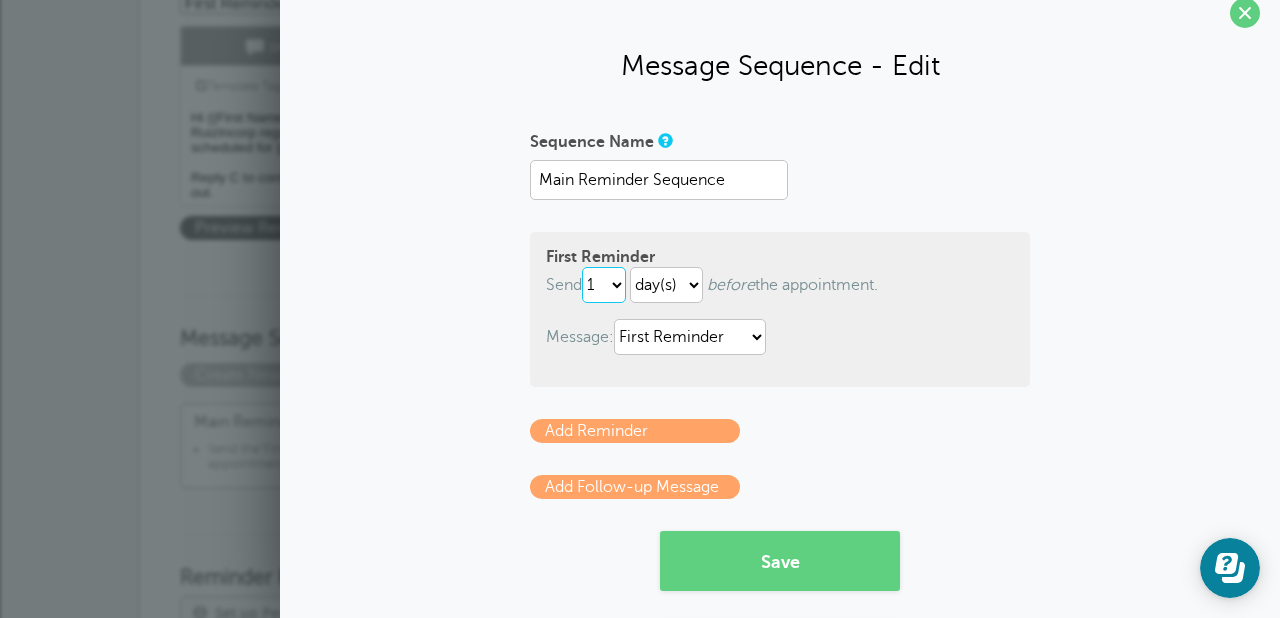 scroll, scrollTop: 30, scrollLeft: 0, axis: vertical 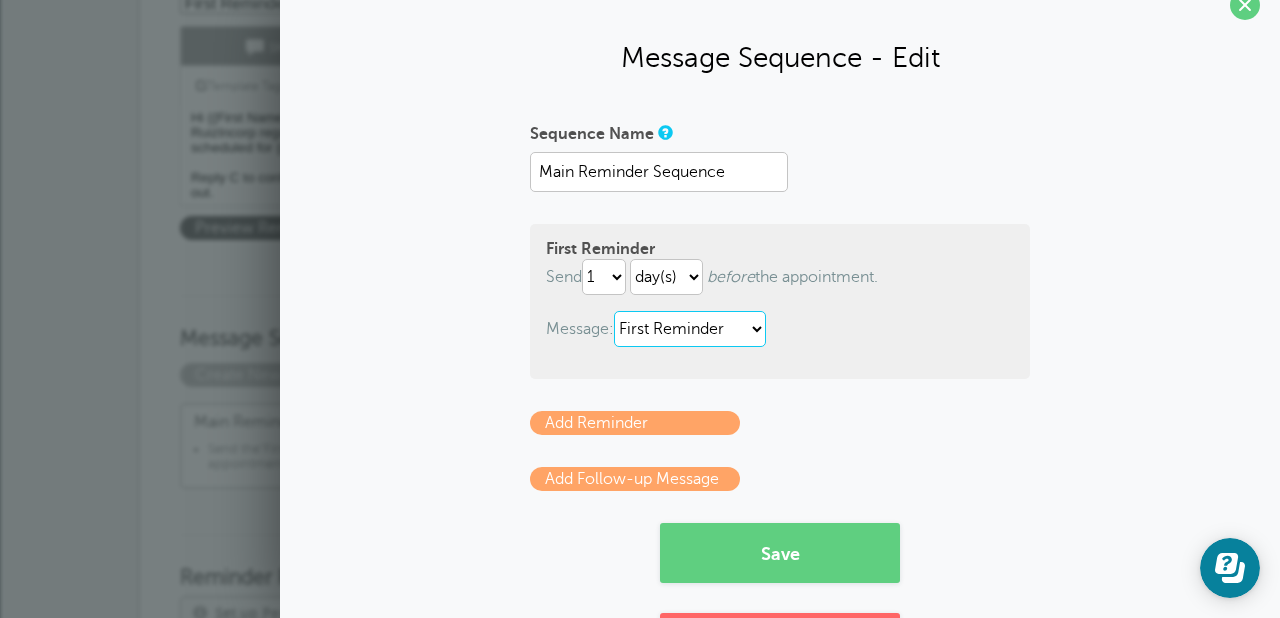 click on "First Reminder Second Reminder" at bounding box center (690, 329) 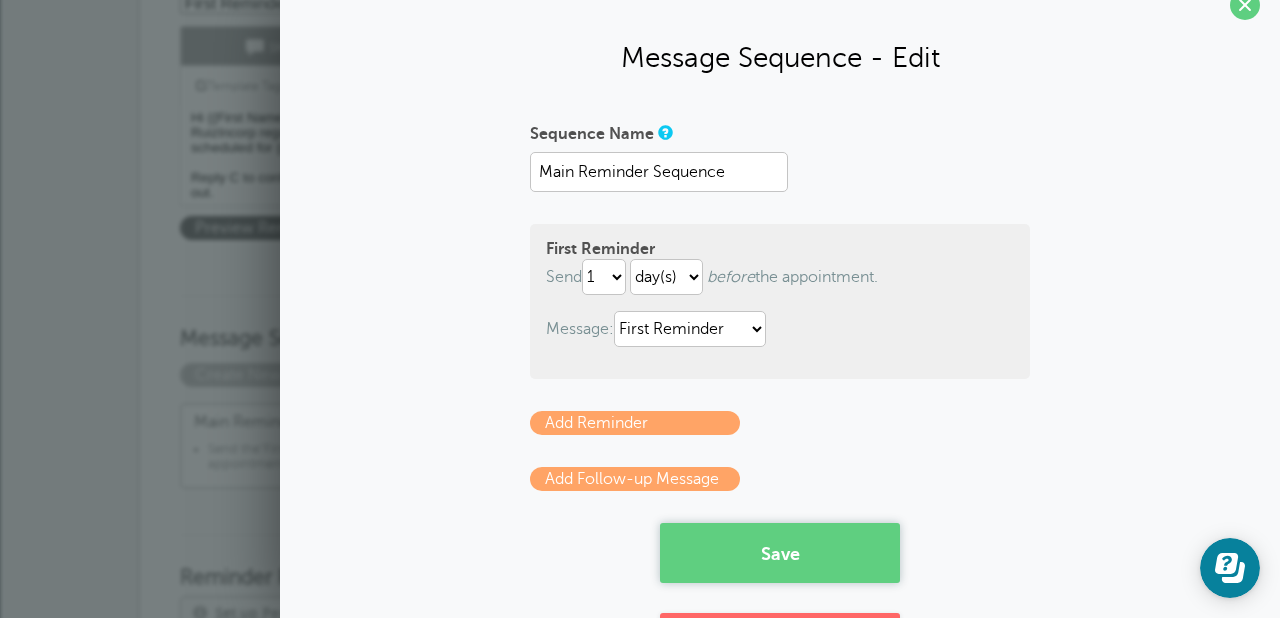 click on "Save" at bounding box center (780, 553) 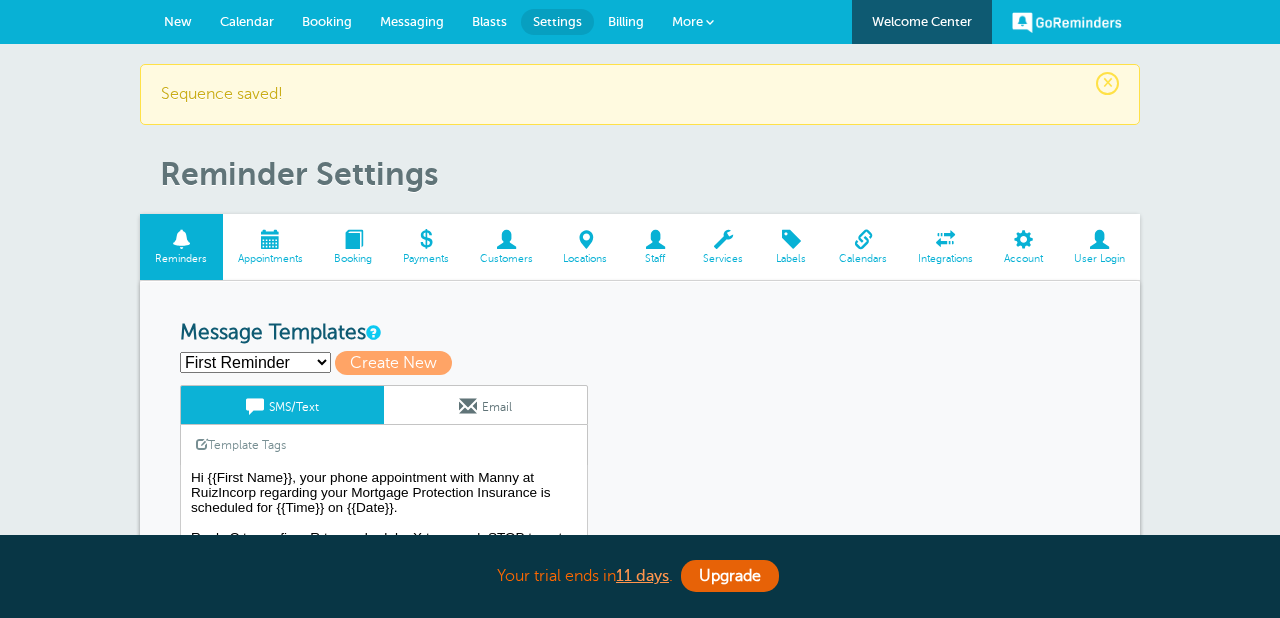 scroll, scrollTop: 0, scrollLeft: 0, axis: both 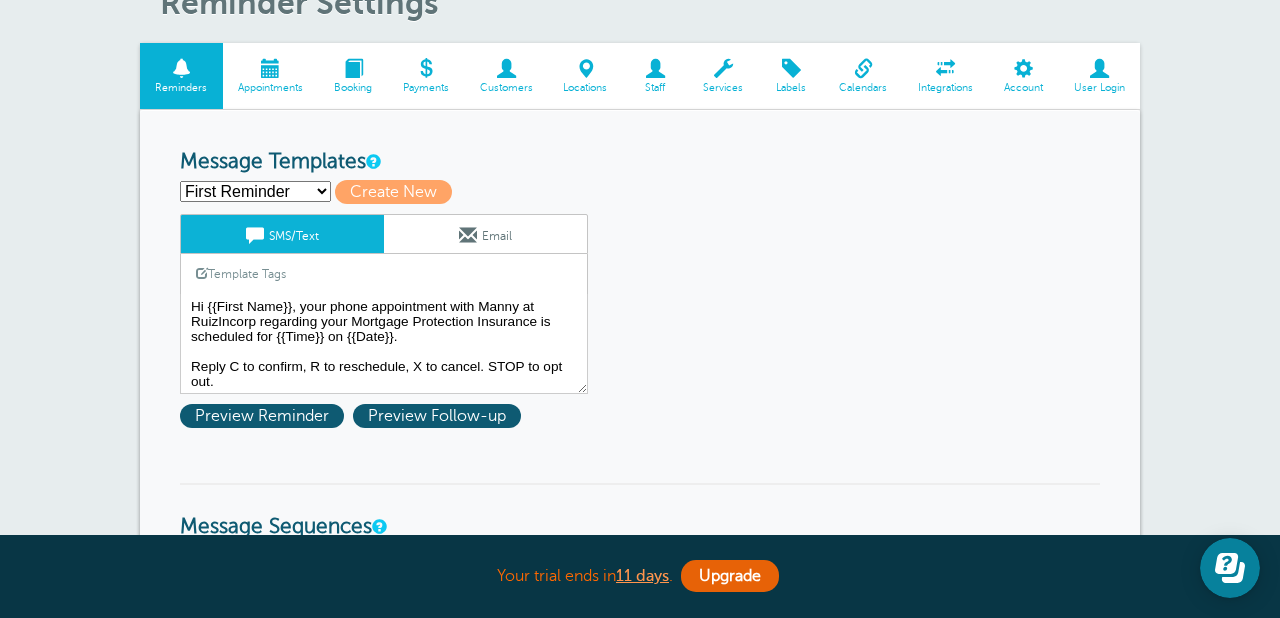 click on "First Reminder
Second Reminder
Create new..." at bounding box center [255, 191] 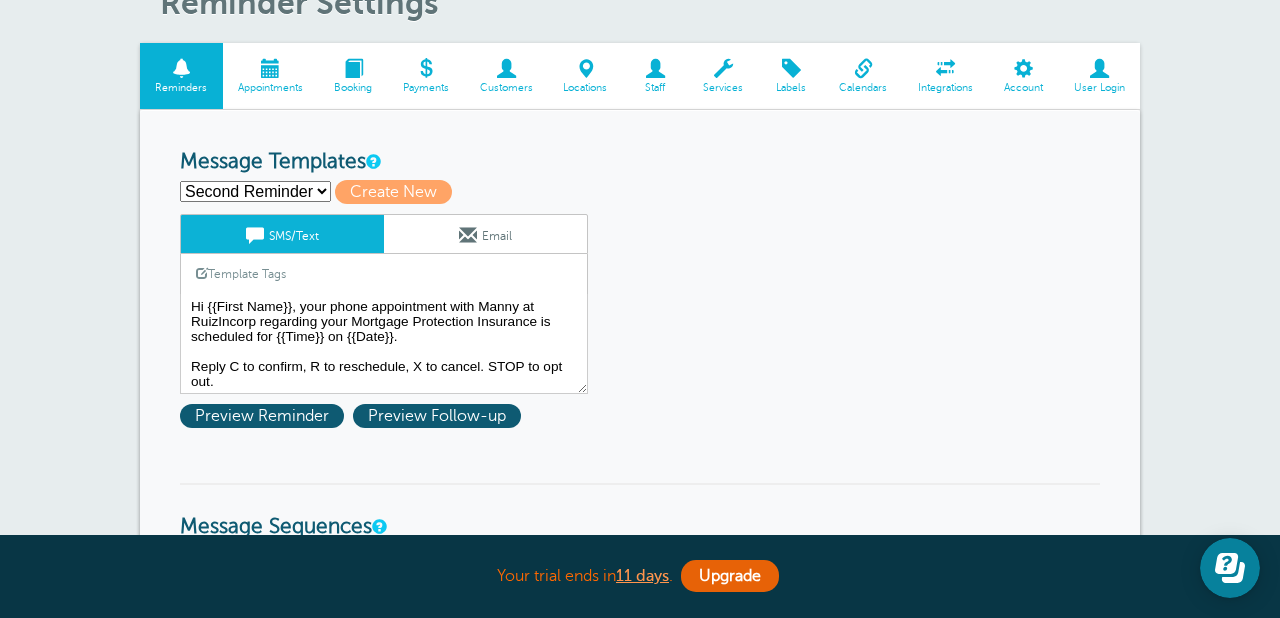 type on "Second Reminder" 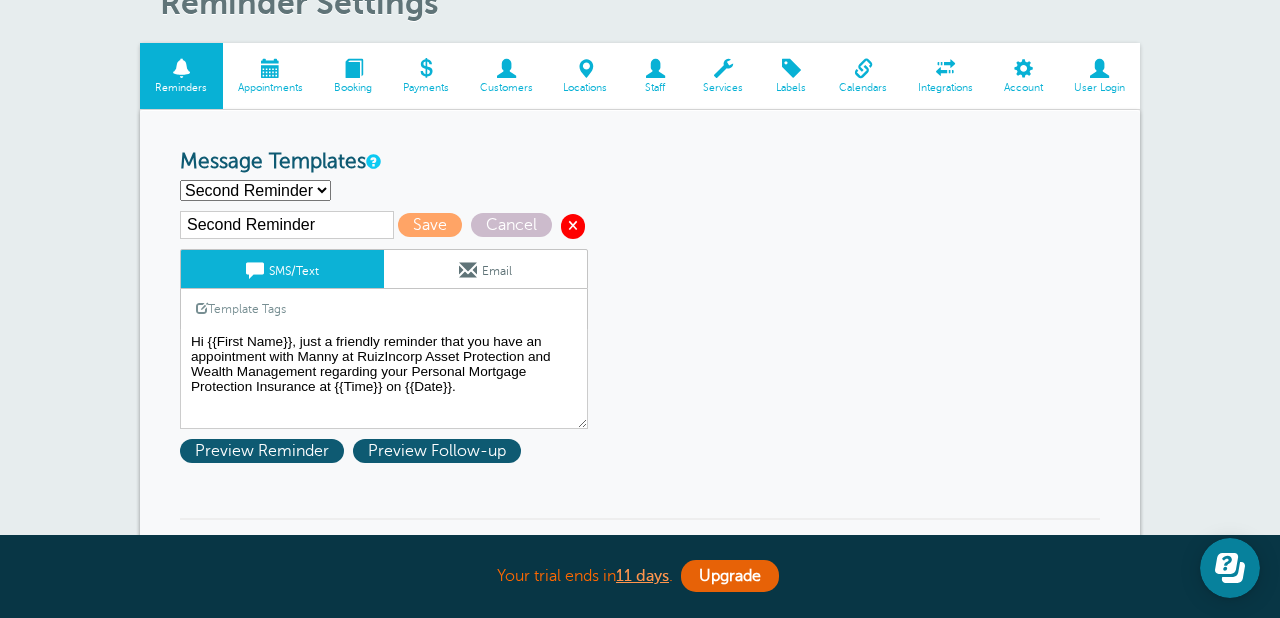 click at bounding box center (573, 226) 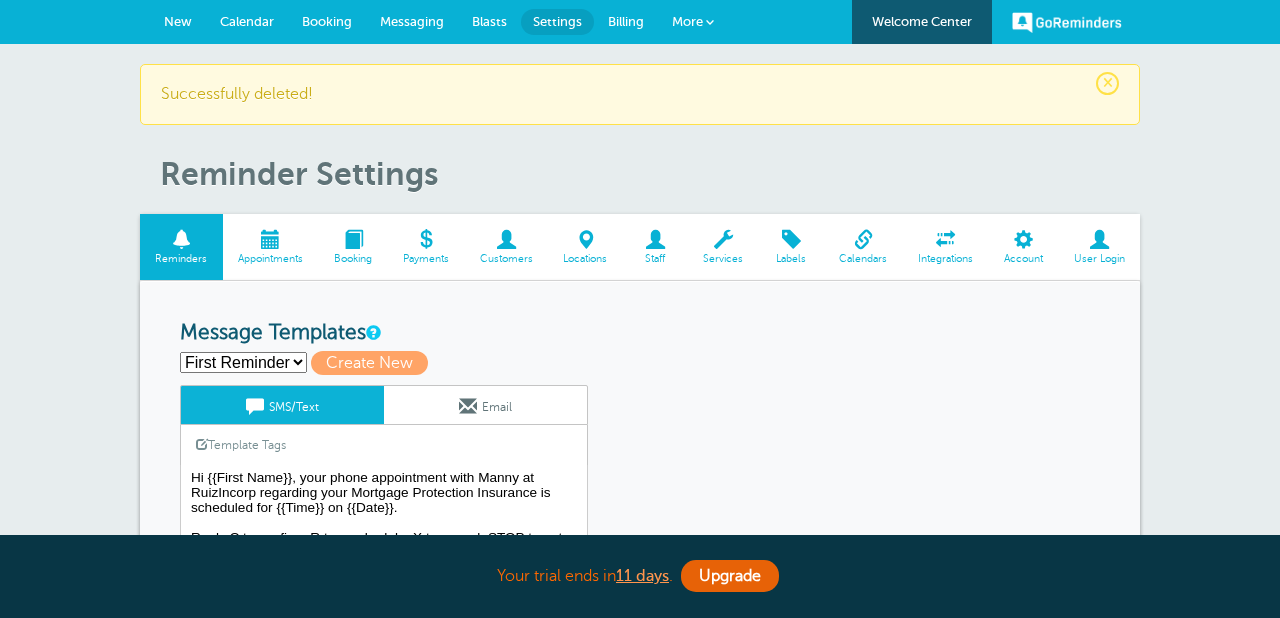 scroll, scrollTop: 0, scrollLeft: 0, axis: both 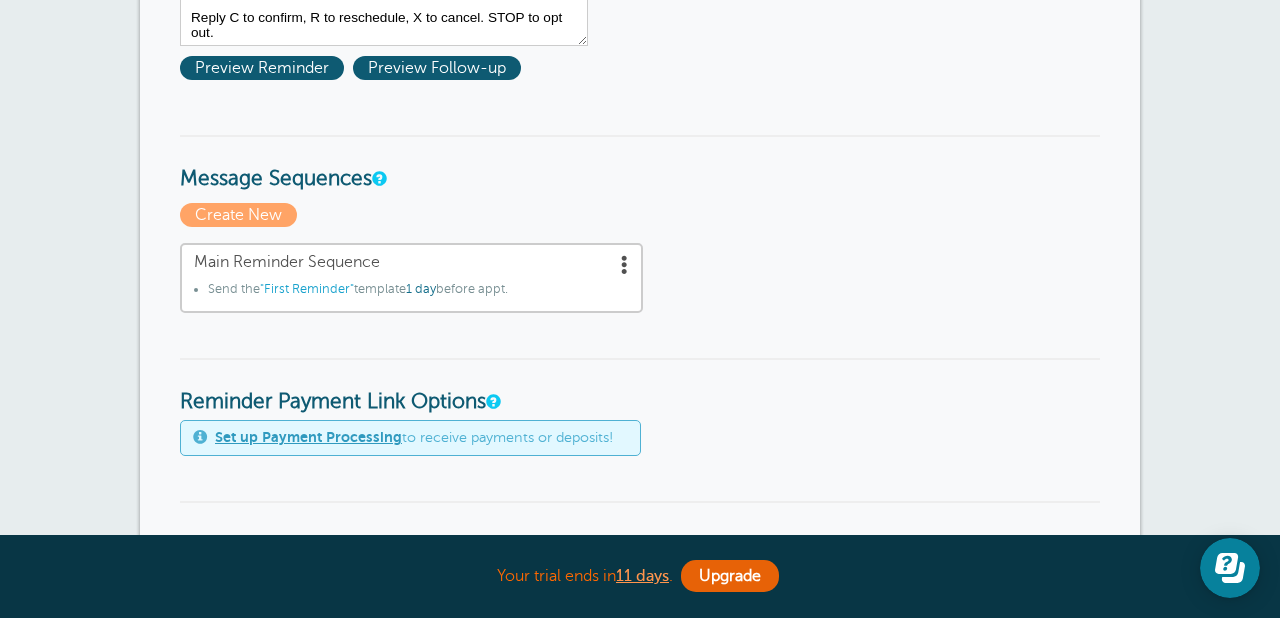 click at bounding box center (625, 264) 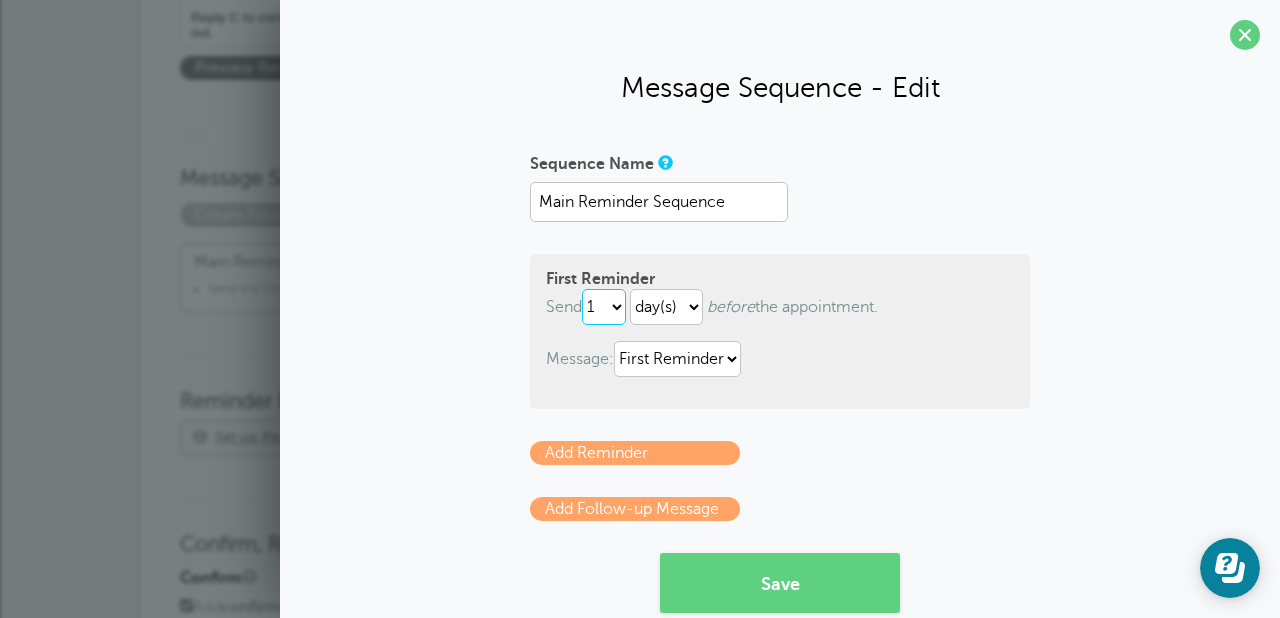 click on "immediately 1 2 3 4 5 6 7 8 9 10 11 12 13 14 15 16 17 18 19 20 21 22 23 24 25 26 27 28 29 30" at bounding box center (604, 307) 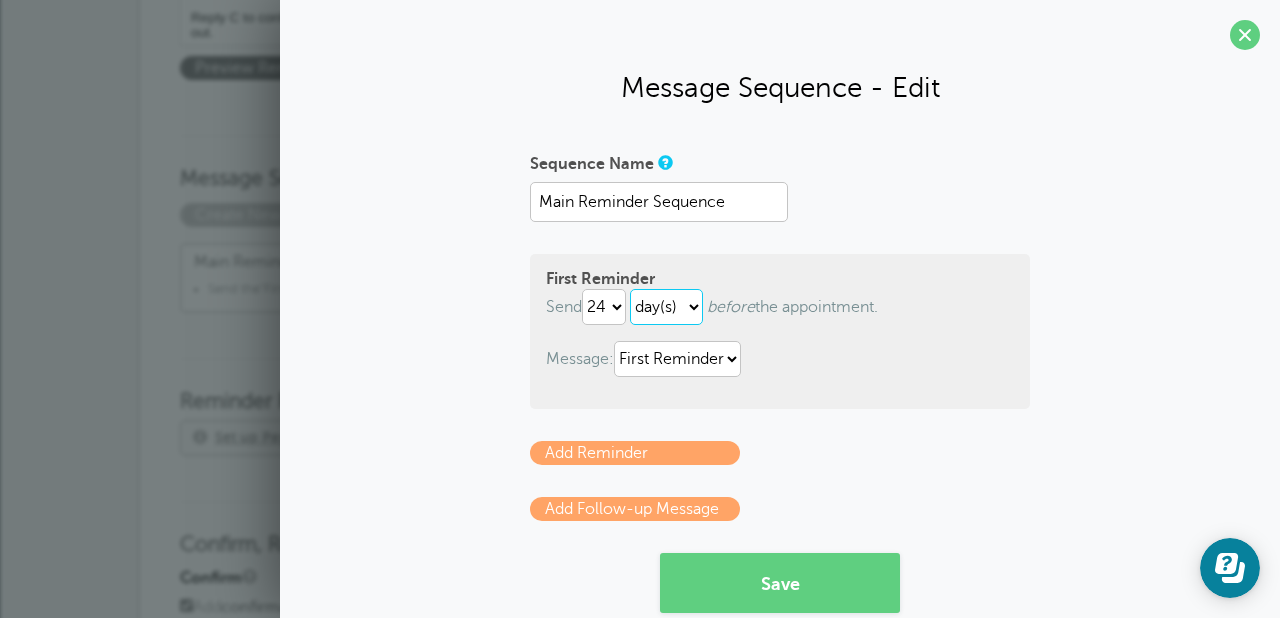 click on "hour(s) day(s)" at bounding box center [666, 307] 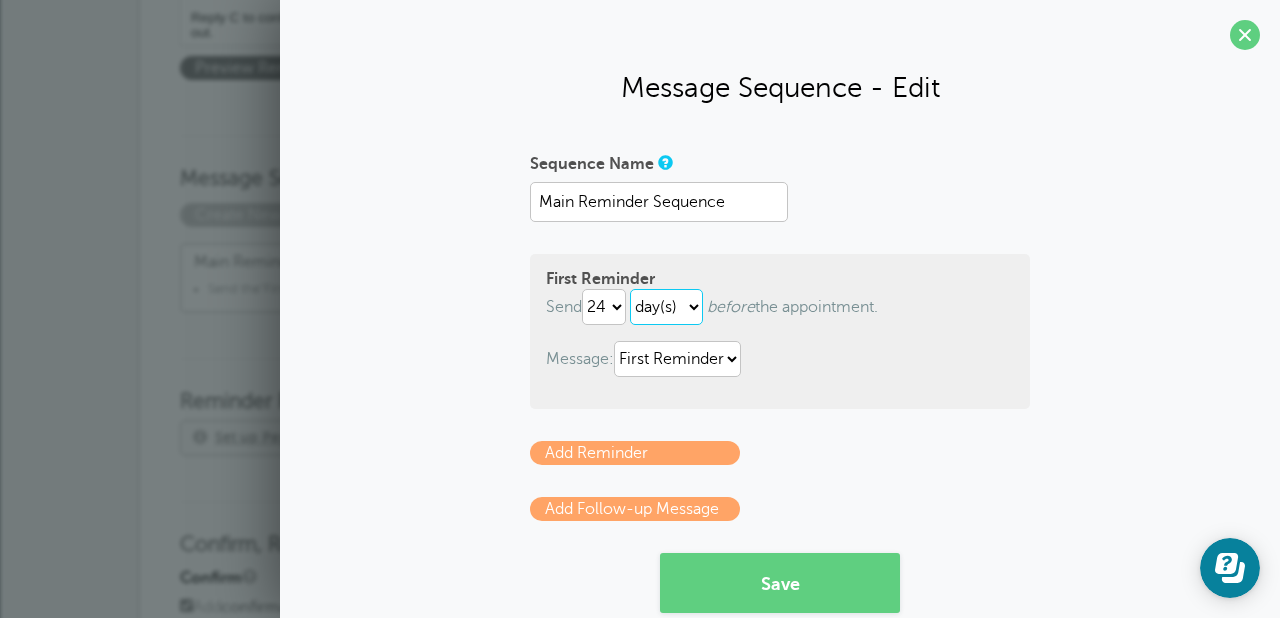 select on "HOUR" 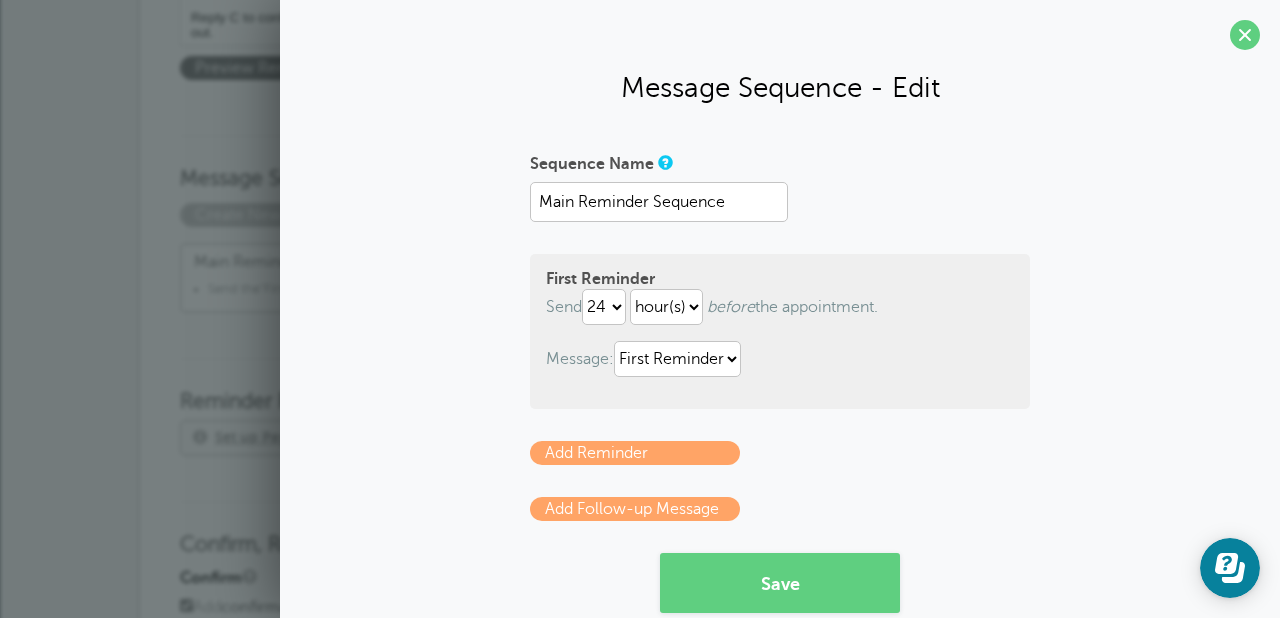 click on "Sequence Name
Main Reminder Sequence
First Reminder
Send  immediately 1 2 3 4 5 6 7 8 9 10 11 12 13 14 15 16 17 18 19 20 21 22 23 24 25 26 27 28 29 30
hour(s) day(s)
after creating  an appointment.
before  the appointment.
Message:  First Reminder
Second Reminder
Send
1 2 3 4 5 6 7 8 9 10 11 12 13 14 15 16 17 18 19 20 21 22 23 24 25 26 27 28 29 30
hour(s) day(s)
before  the appointment.
Message:  First Reminder
Third Reminder
Send
1 2 3 4 5 6 7 8 9 10 11 12 13 14 15 16 17 18 19 20 21 22 23 24 25 26 27 28 29 30
hour(s) day(s)
before  the appointment.
Message:  First Reminder
Add Reminder
First Follow-up Message
1" at bounding box center (780, 380) 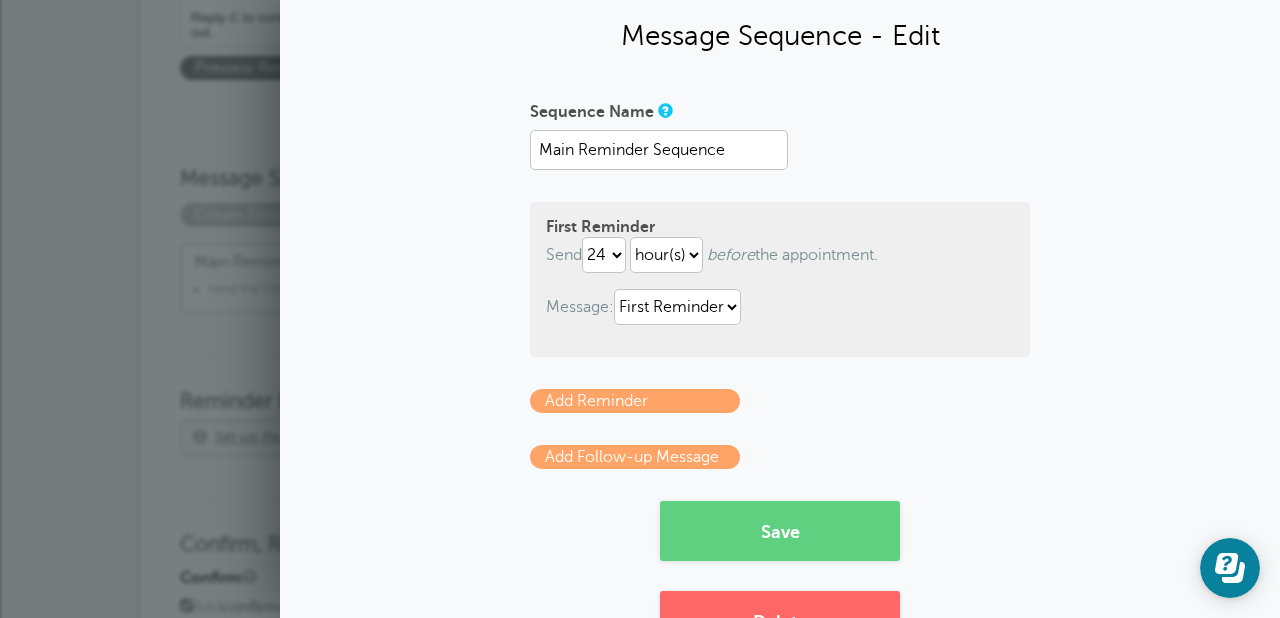 scroll, scrollTop: 81, scrollLeft: 0, axis: vertical 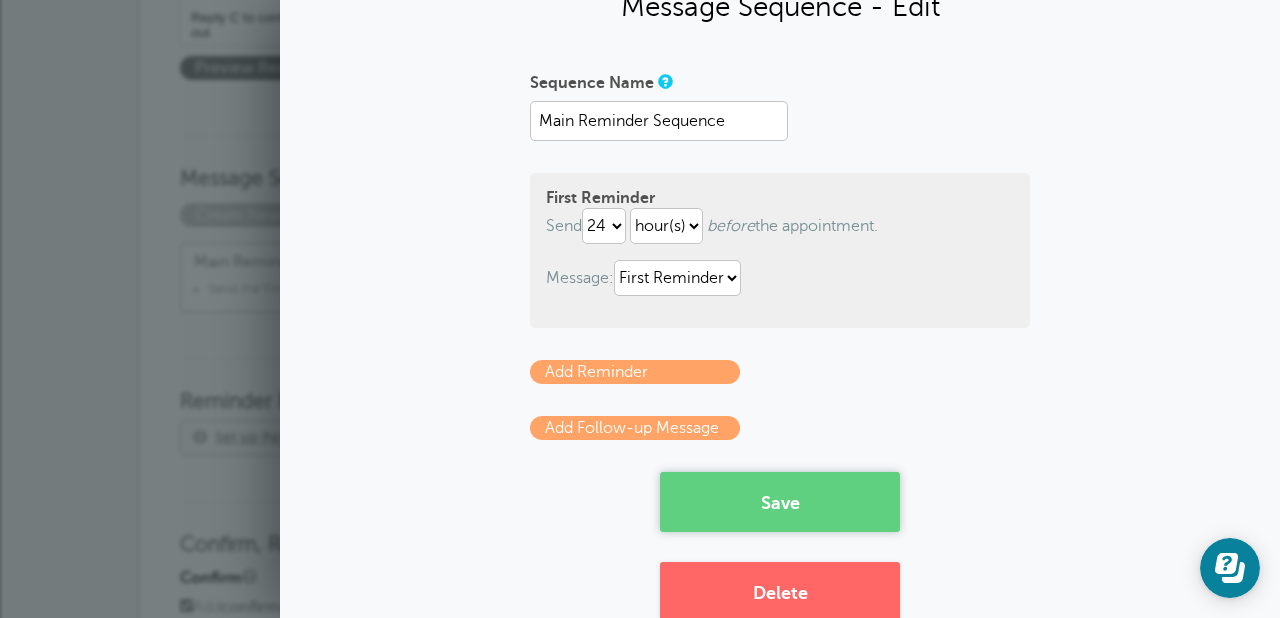 click on "Save" at bounding box center [780, 502] 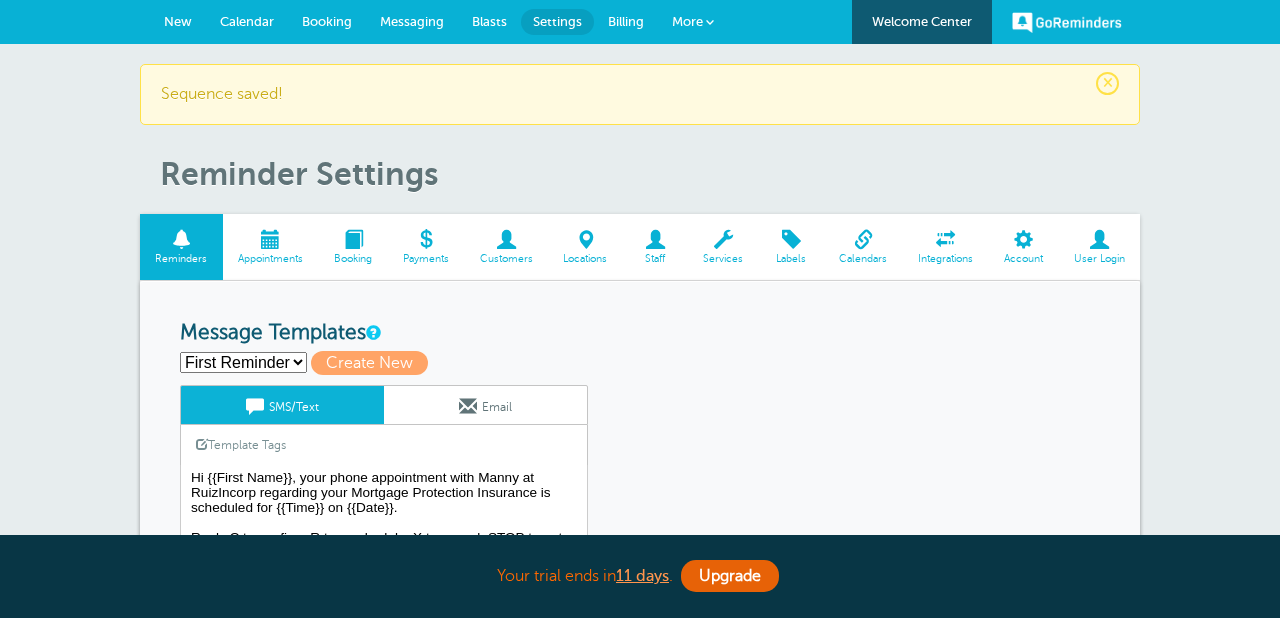 scroll, scrollTop: 0, scrollLeft: 0, axis: both 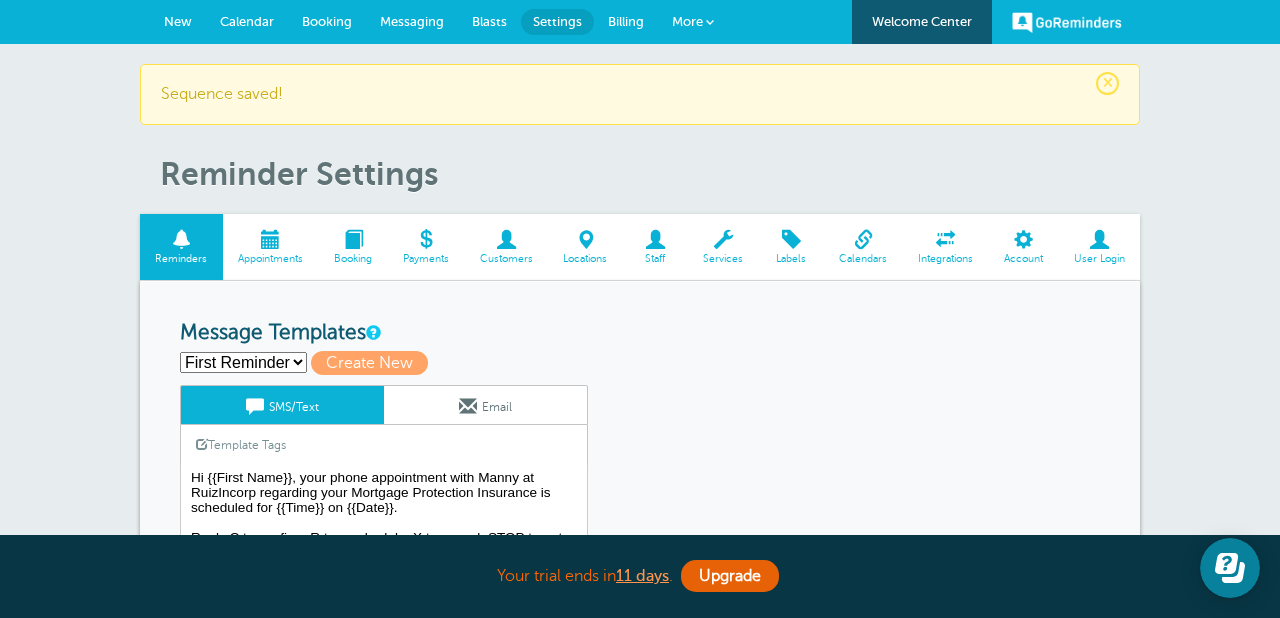 click on "Calendar" at bounding box center [247, 21] 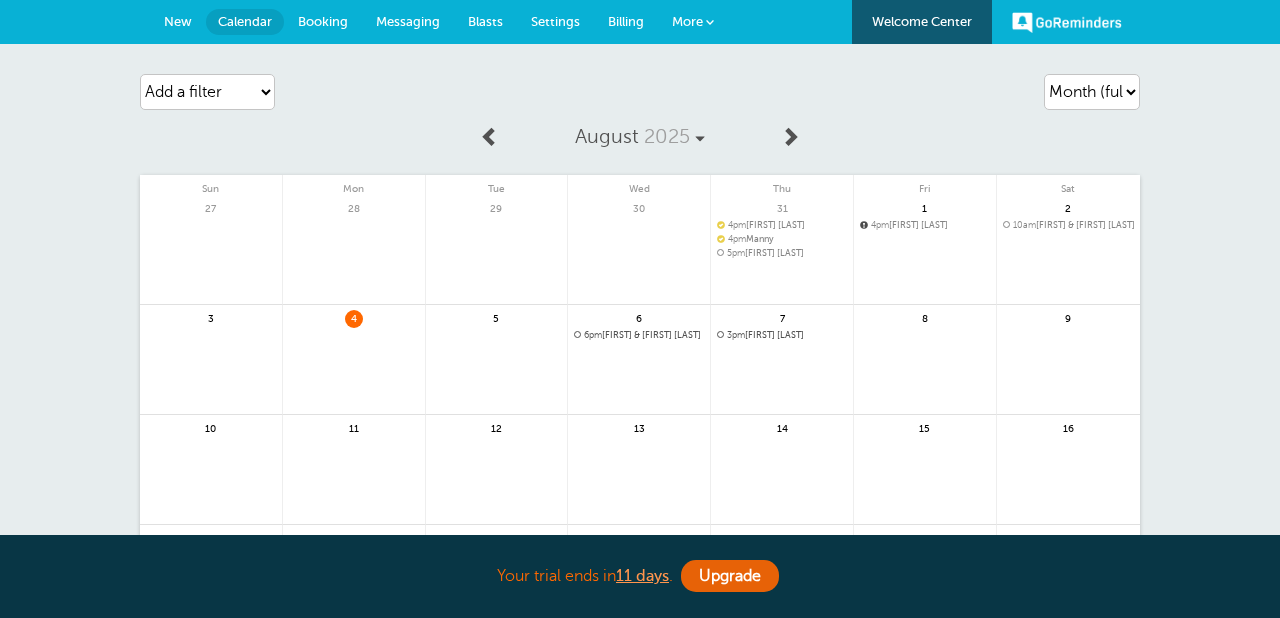 scroll, scrollTop: 0, scrollLeft: 0, axis: both 